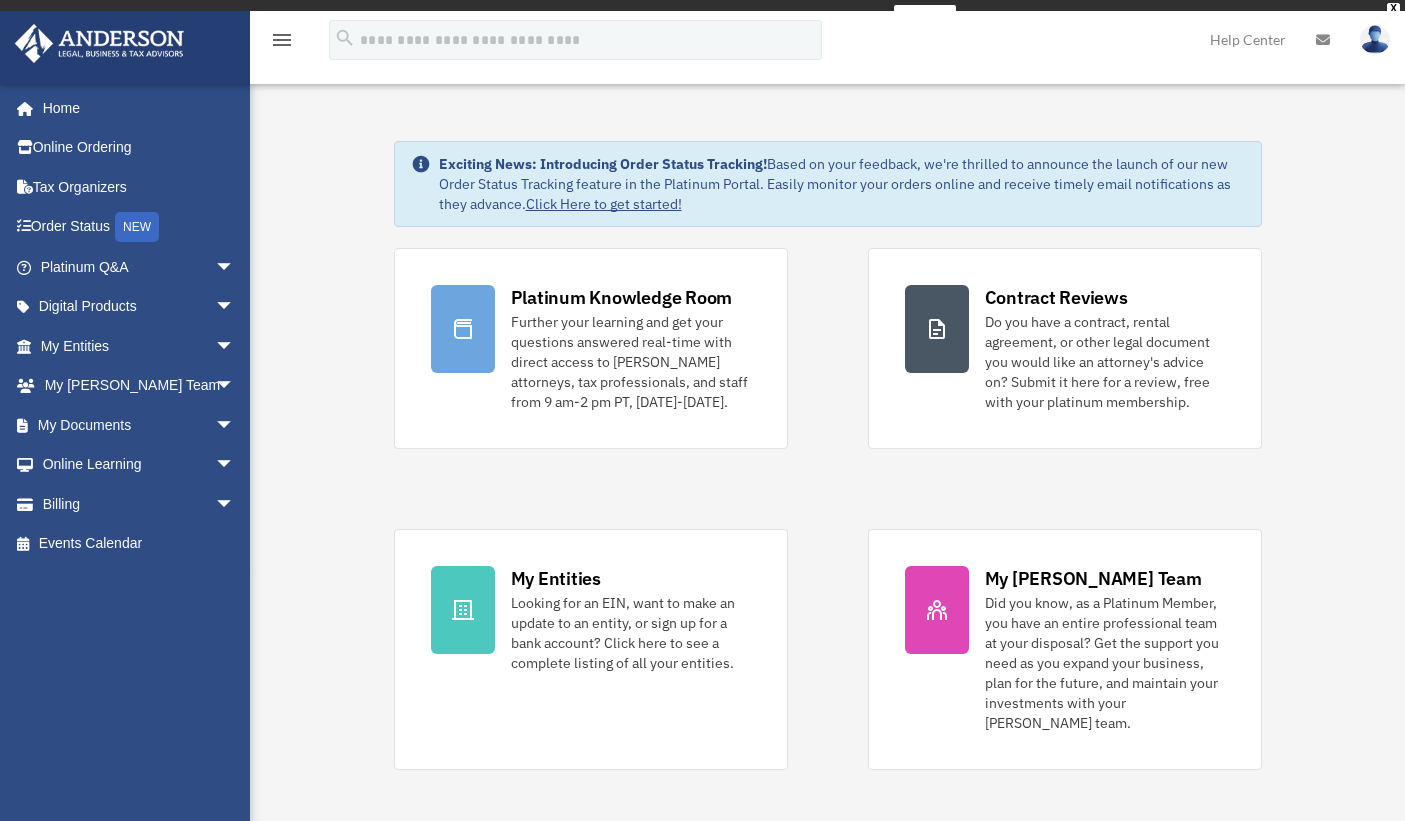 scroll, scrollTop: 0, scrollLeft: 0, axis: both 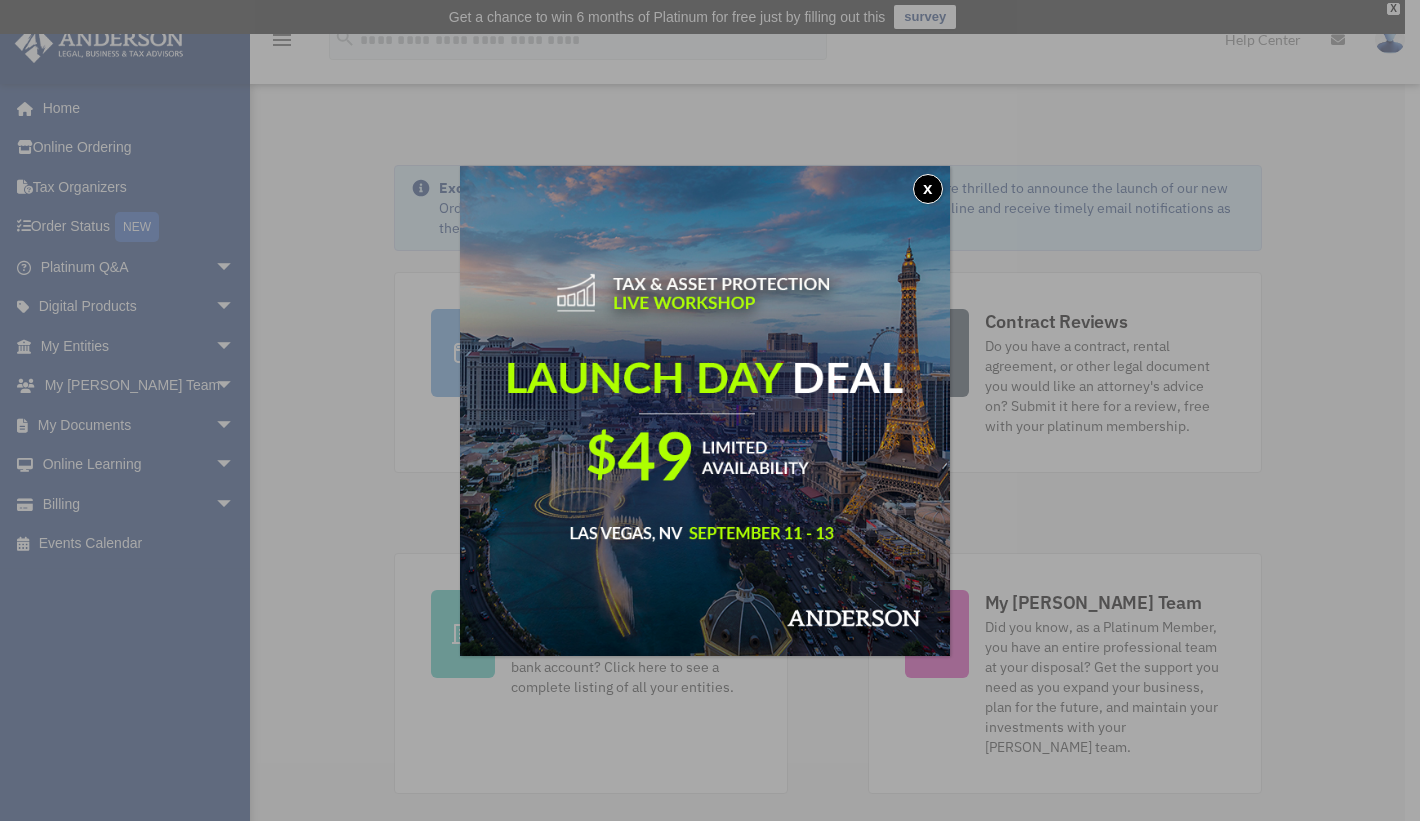 click on "x" at bounding box center (928, 189) 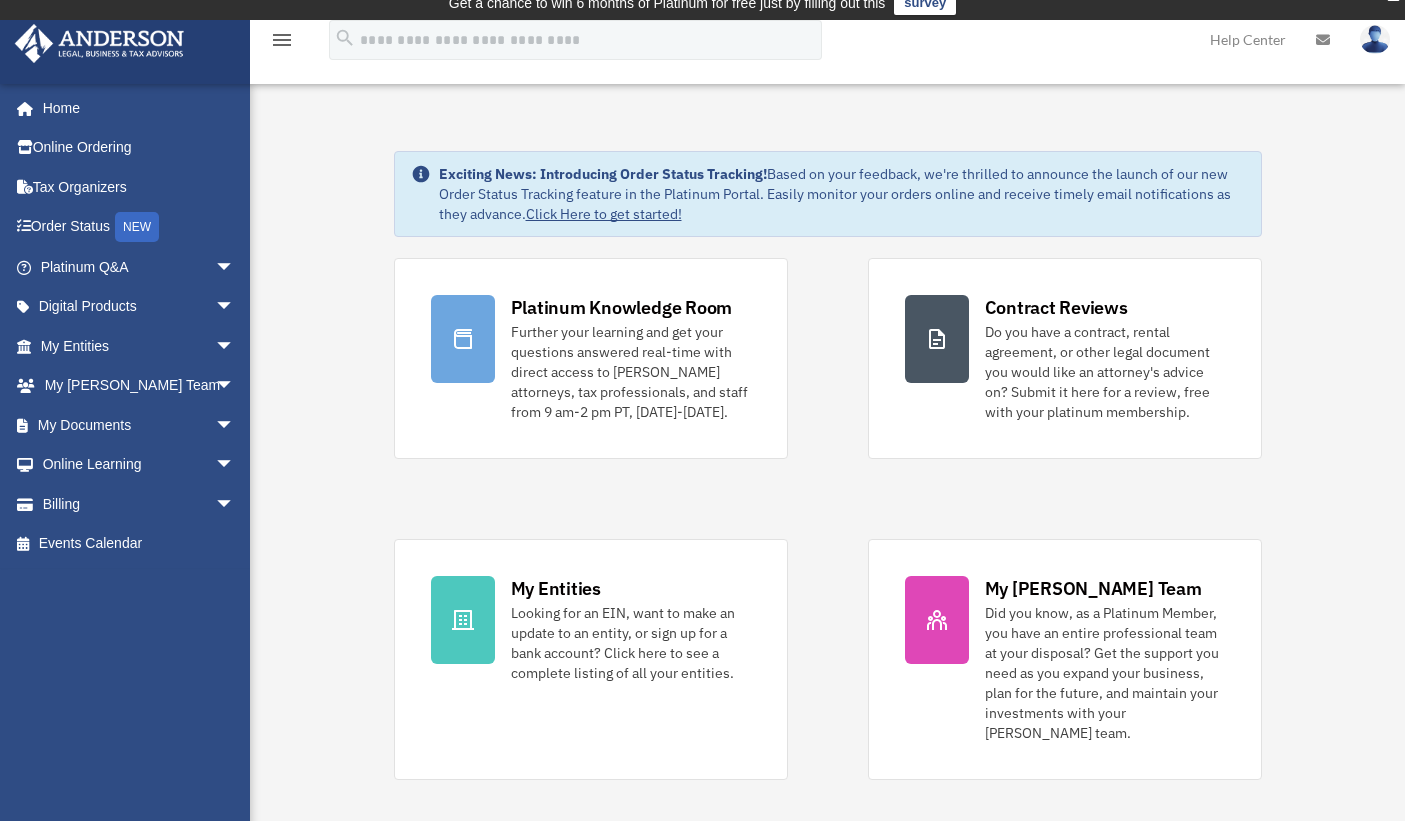 scroll, scrollTop: 16, scrollLeft: 0, axis: vertical 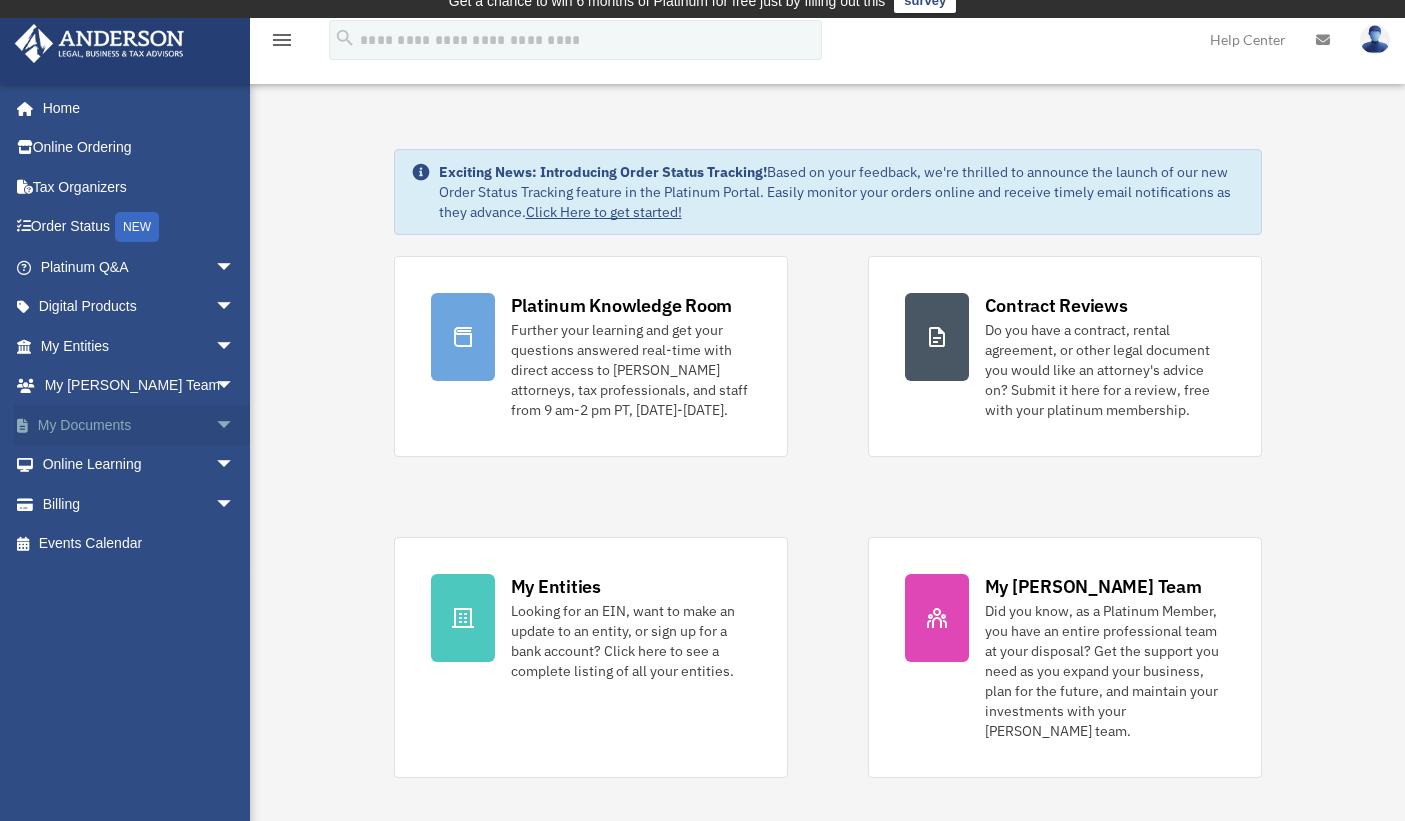 click on "arrow_drop_down" at bounding box center (235, 425) 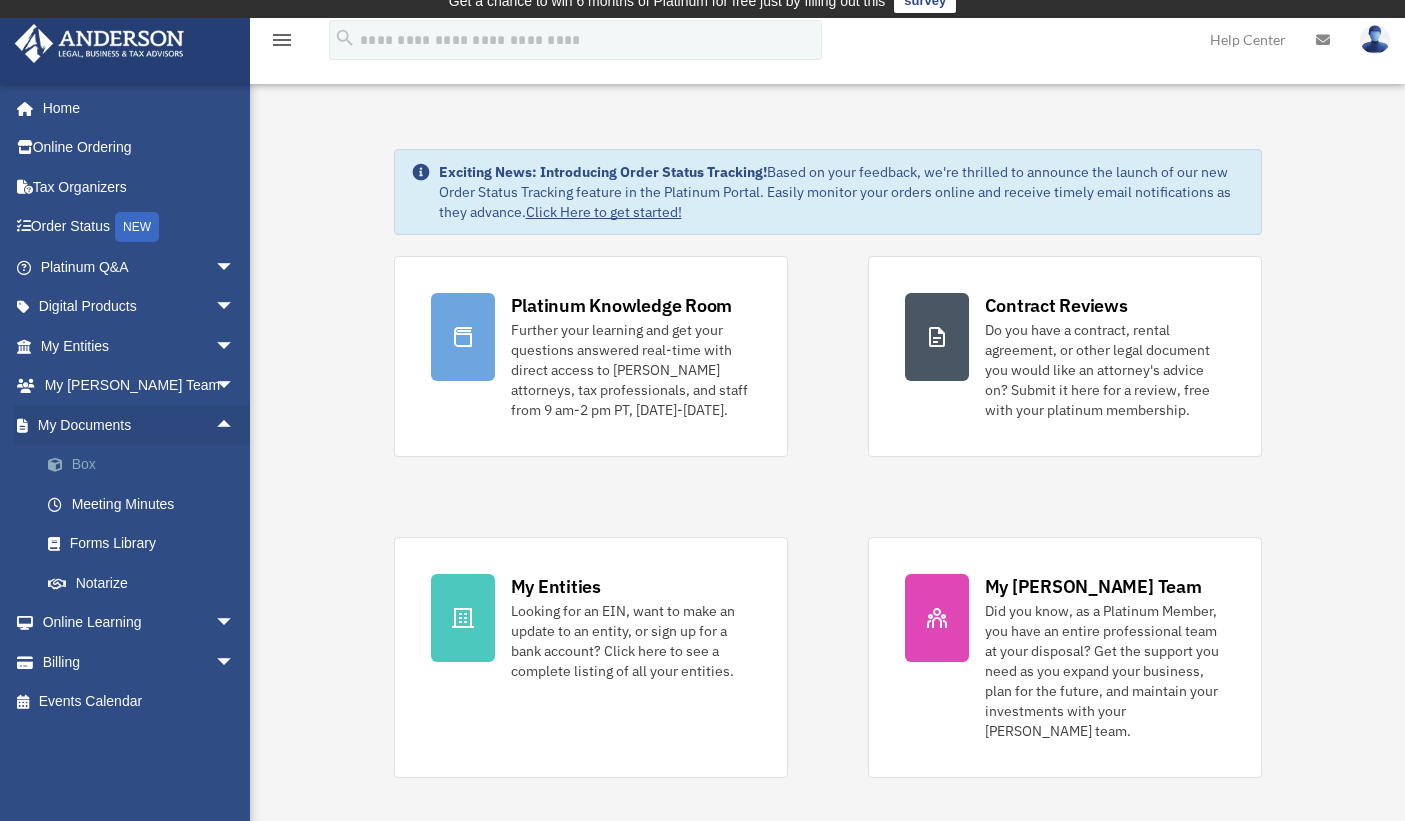 click on "Box" at bounding box center (146, 465) 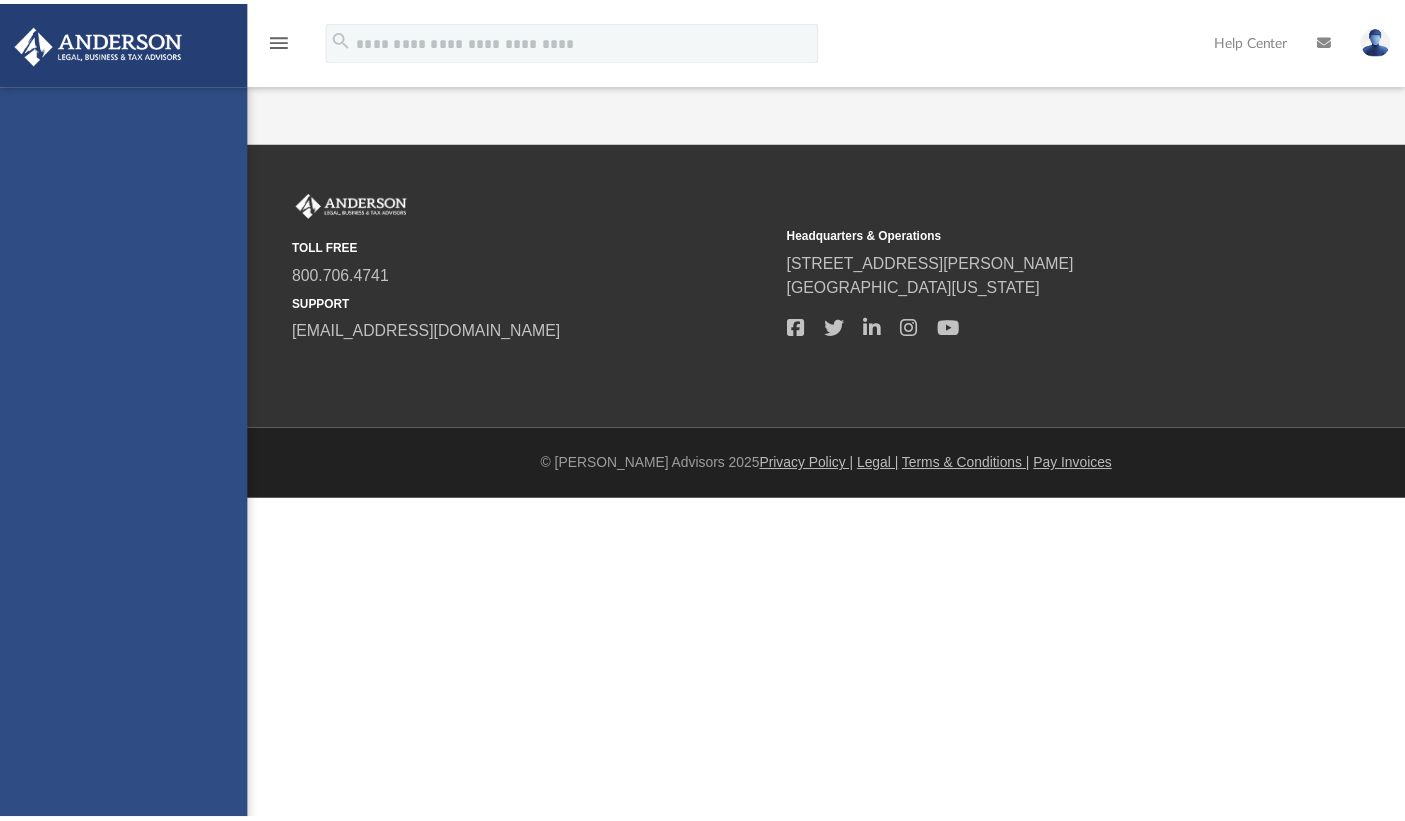 scroll, scrollTop: 0, scrollLeft: 0, axis: both 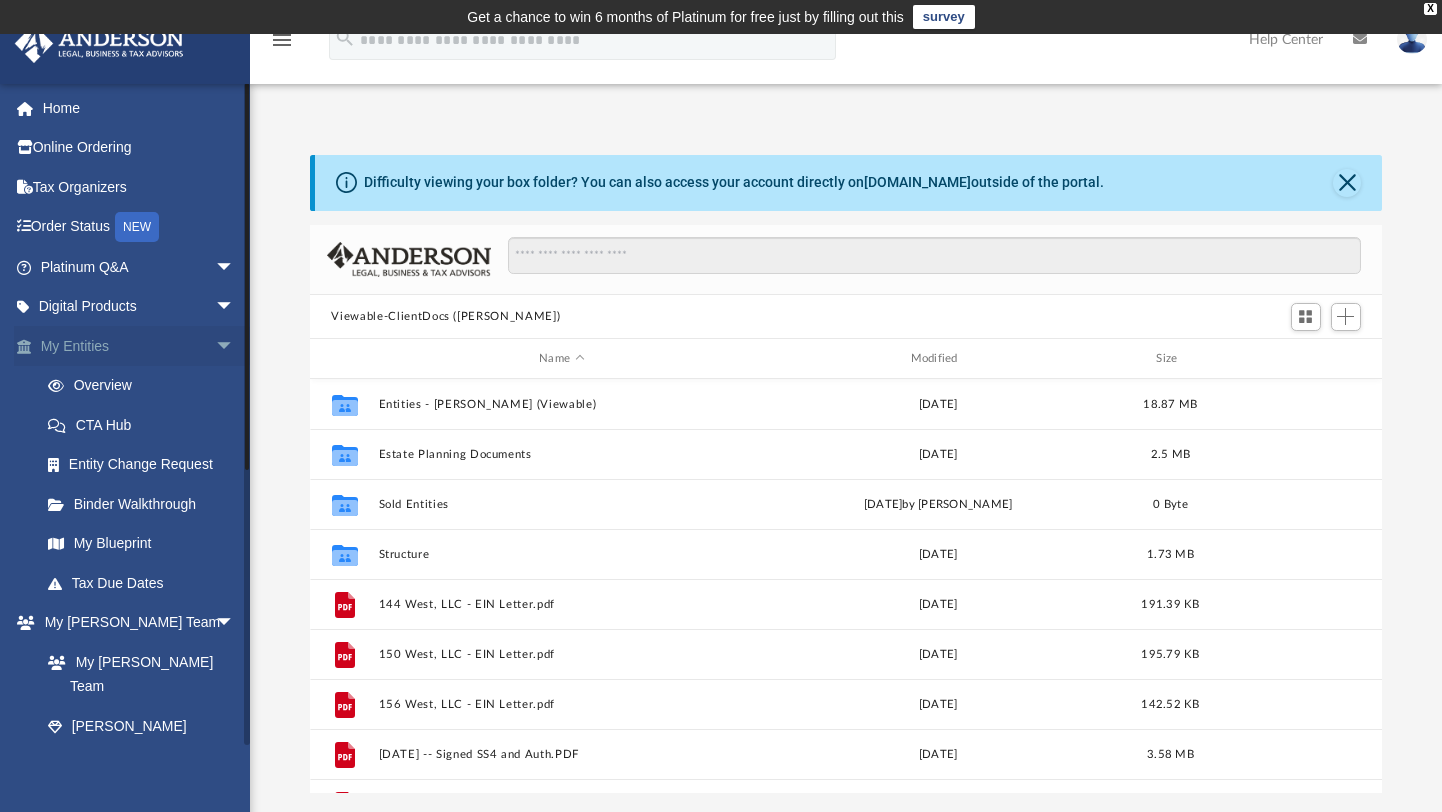 click on "My Entities arrow_drop_down" at bounding box center (139, 346) 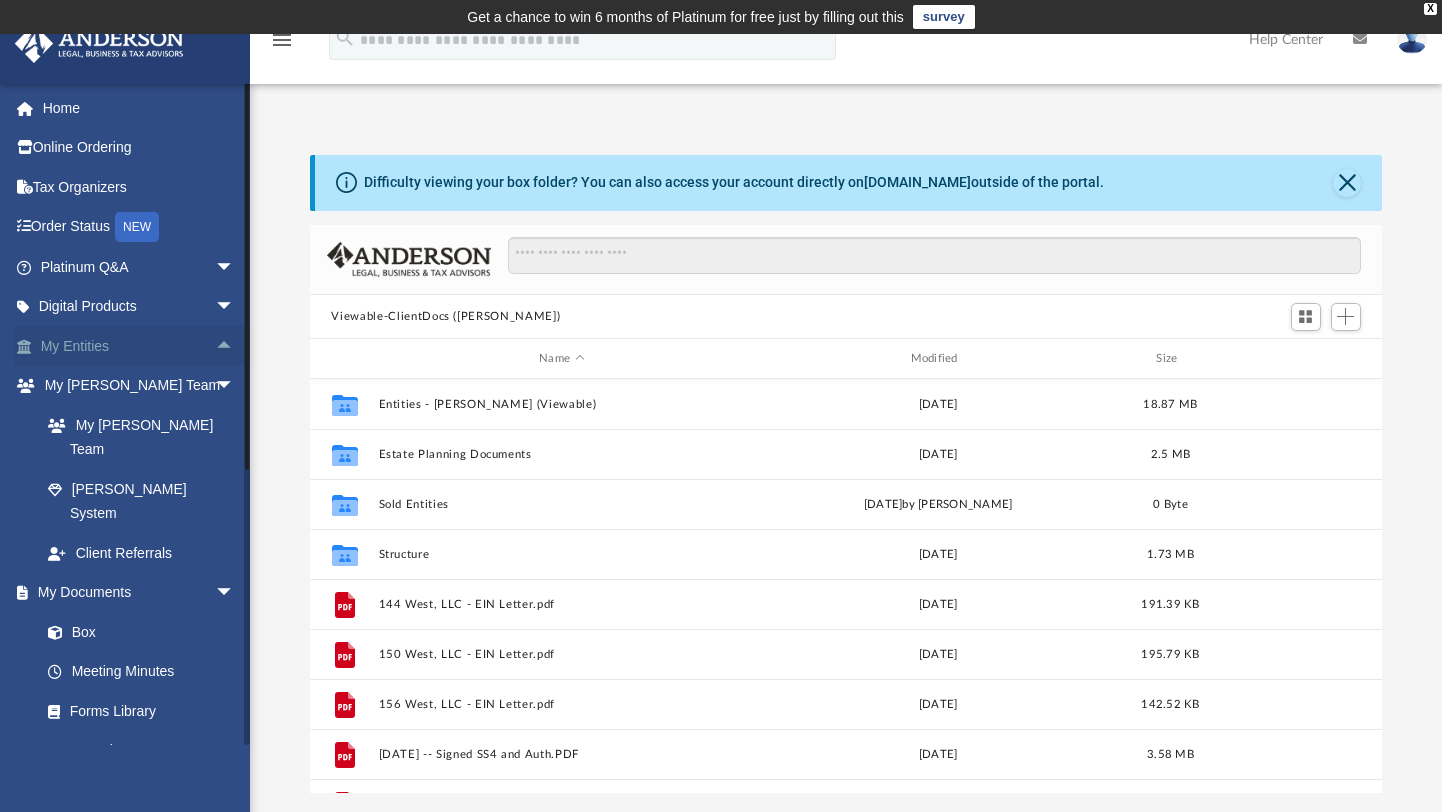 click on "arrow_drop_up" at bounding box center [235, 346] 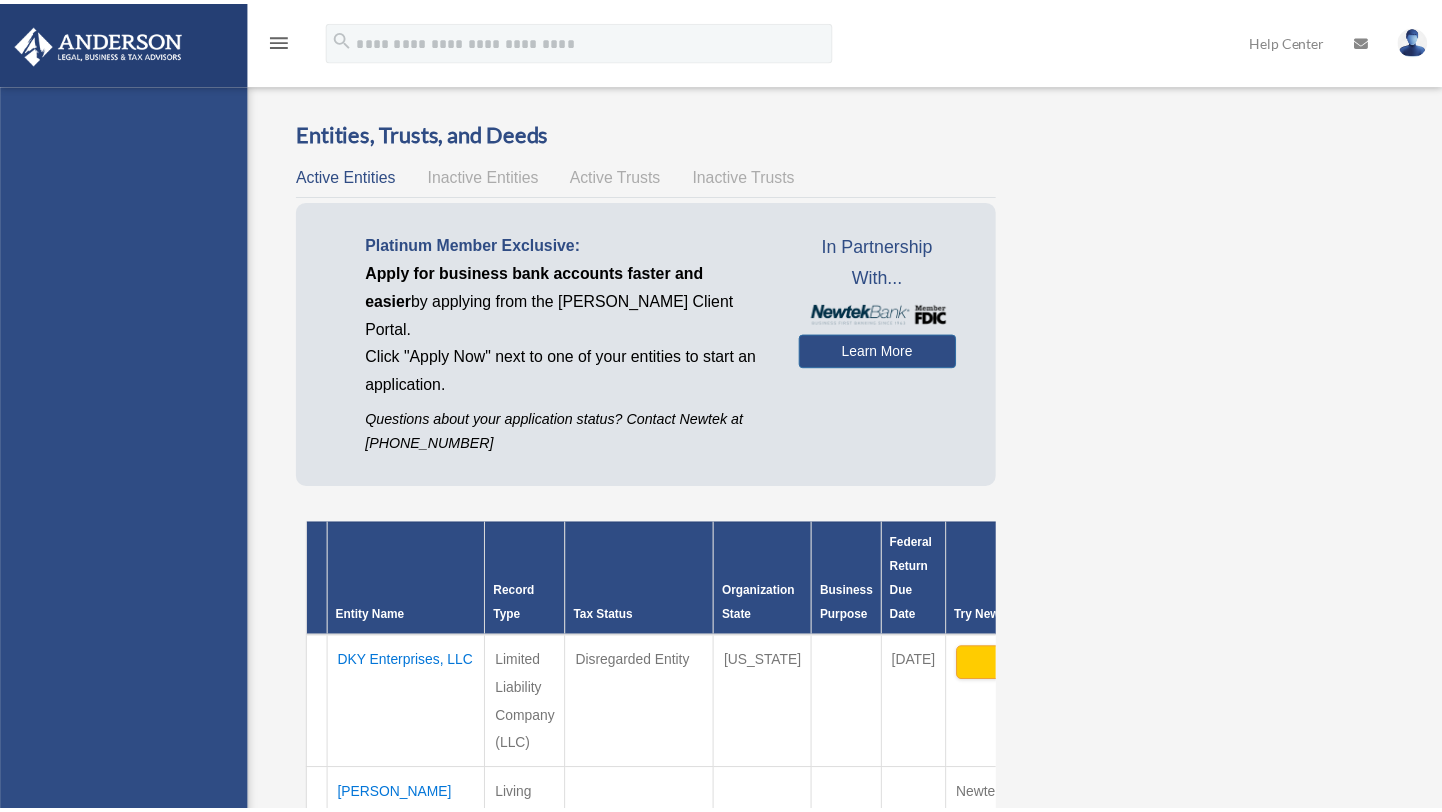 scroll, scrollTop: 0, scrollLeft: 0, axis: both 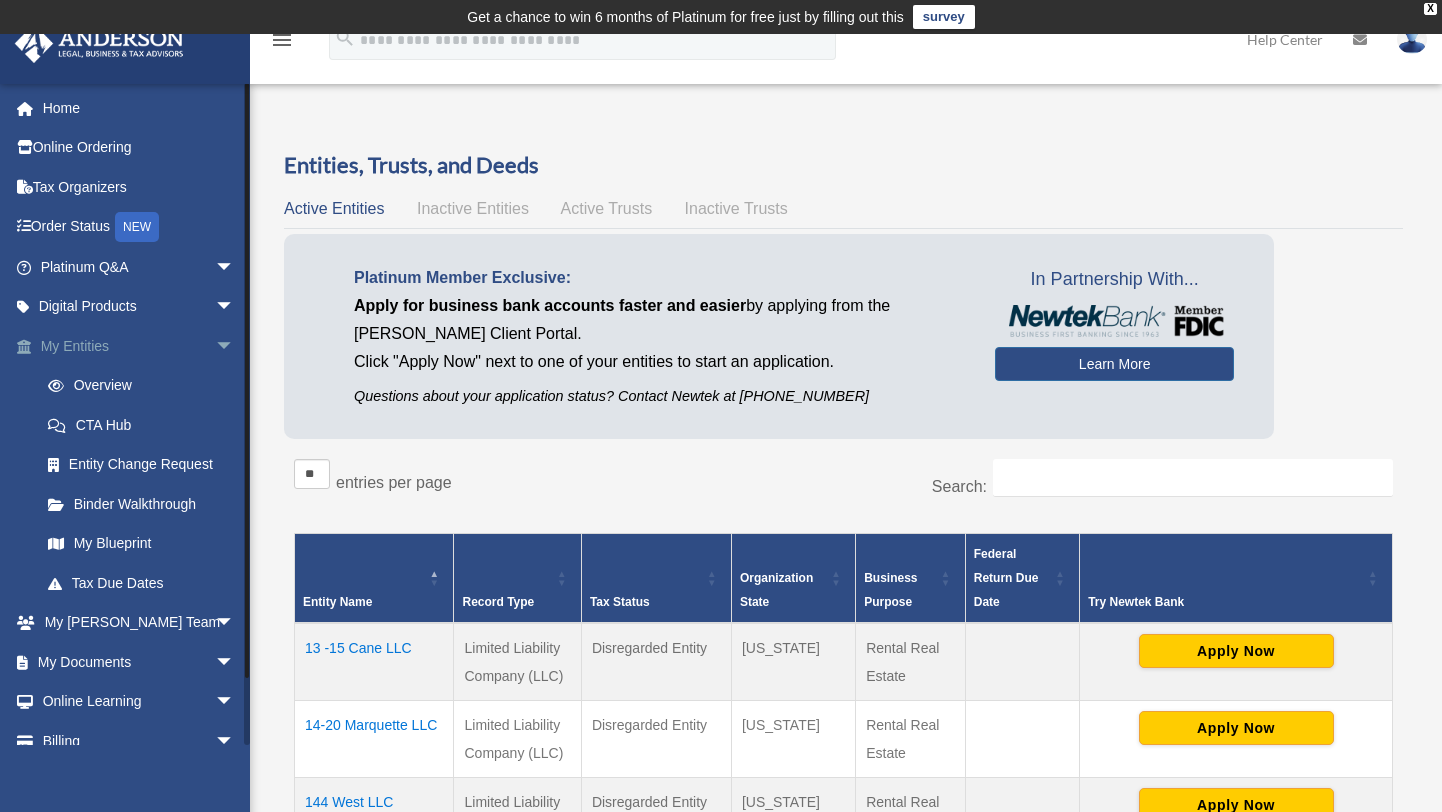 click on "My Entities arrow_drop_down" at bounding box center [139, 346] 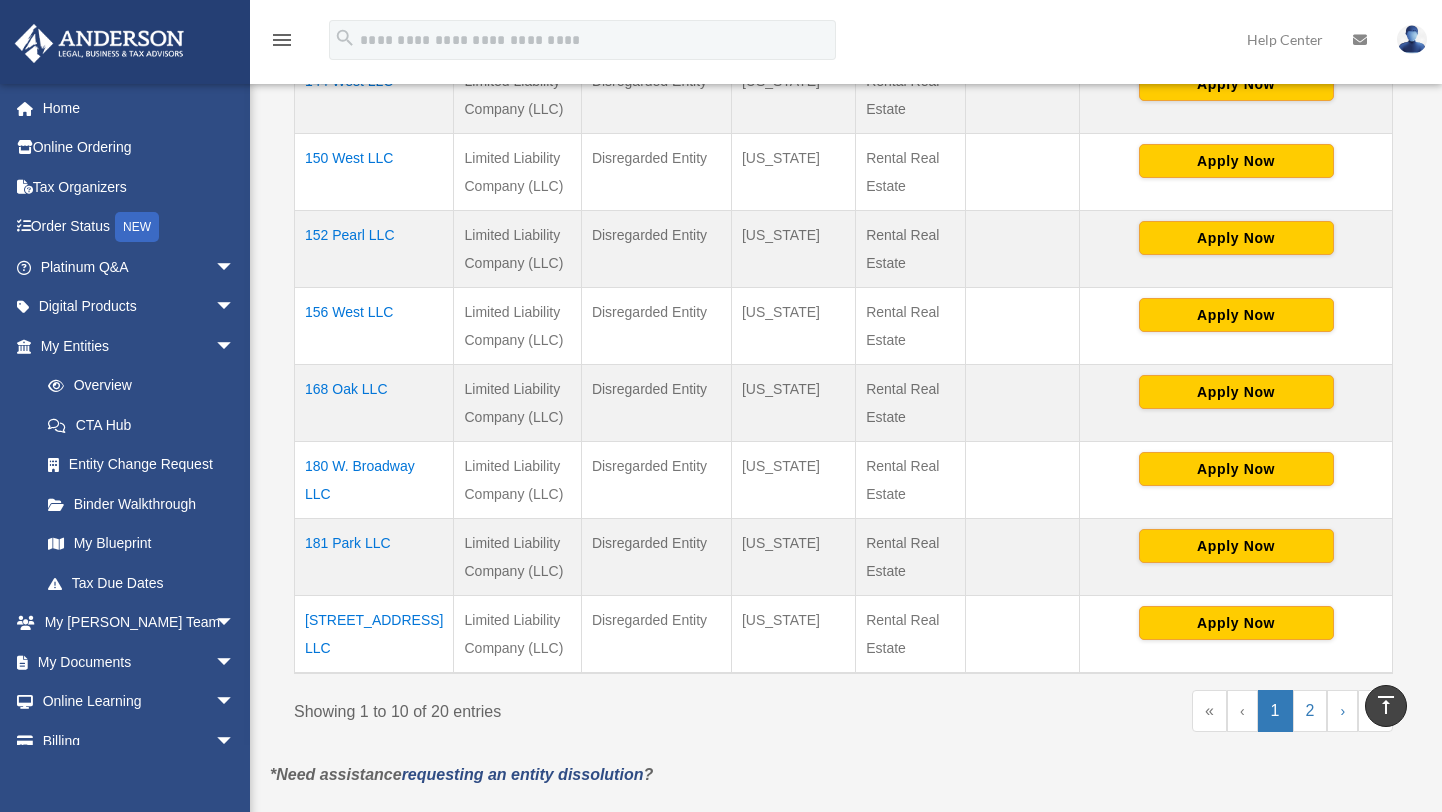 scroll, scrollTop: 780, scrollLeft: 0, axis: vertical 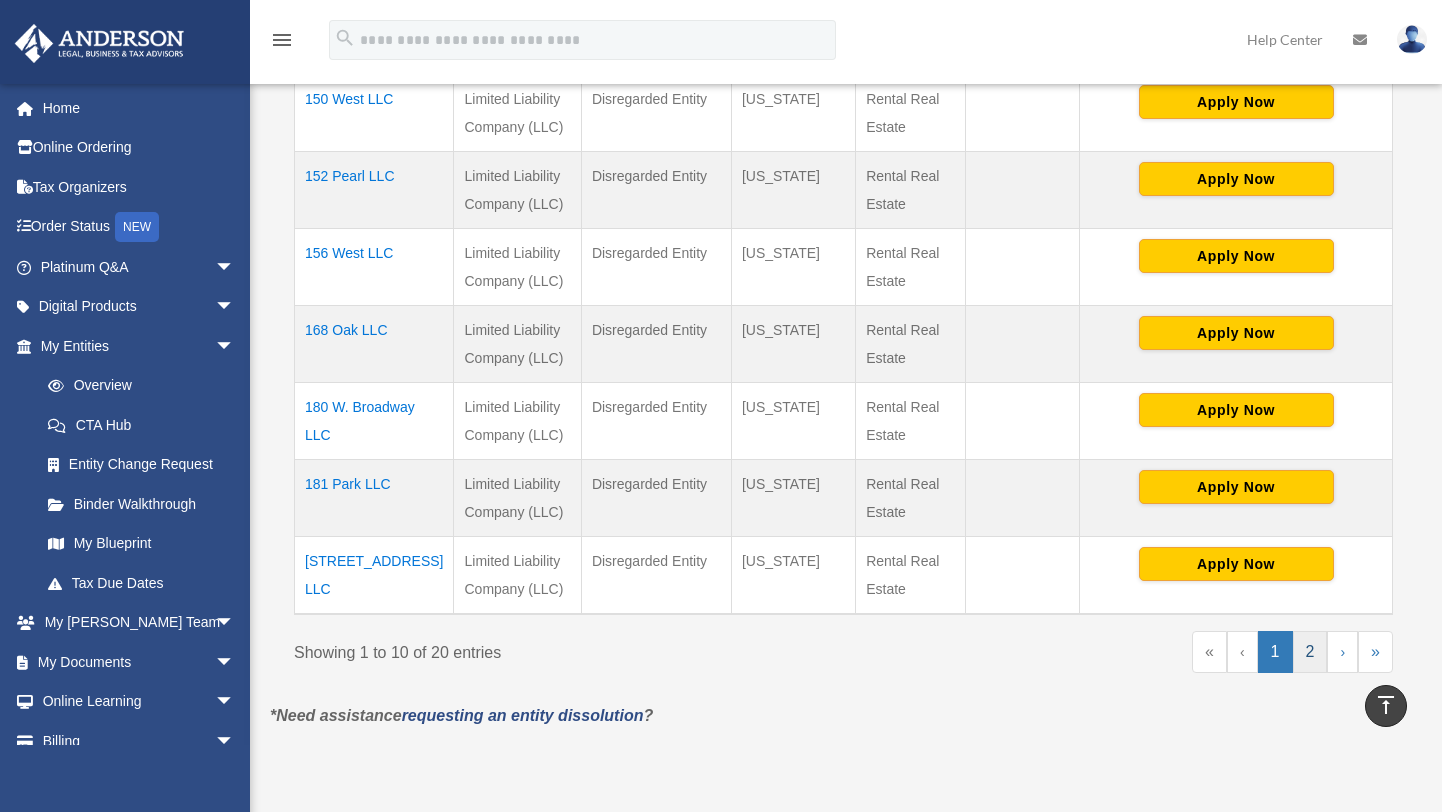 click on "2" at bounding box center [1310, 652] 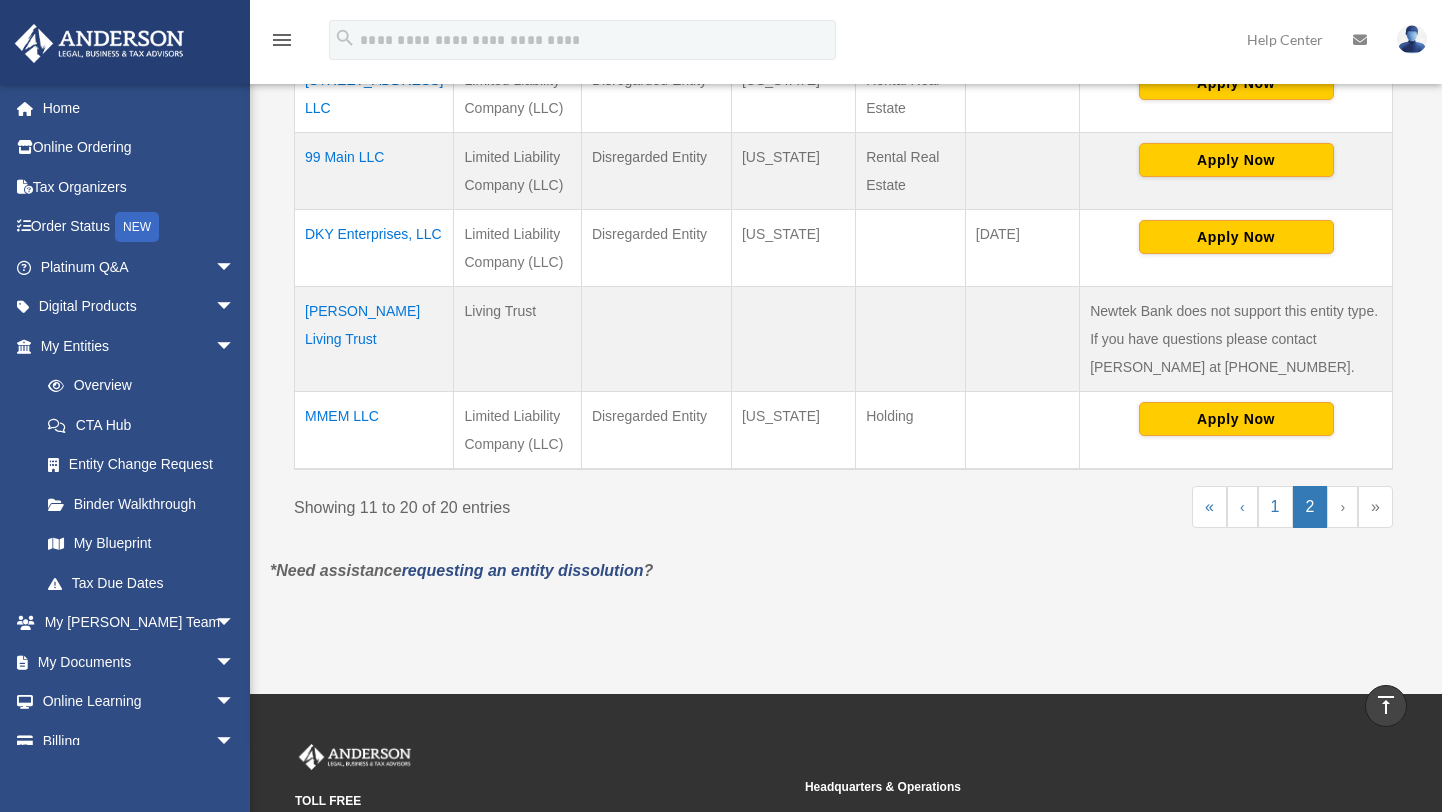 scroll, scrollTop: 1013, scrollLeft: 0, axis: vertical 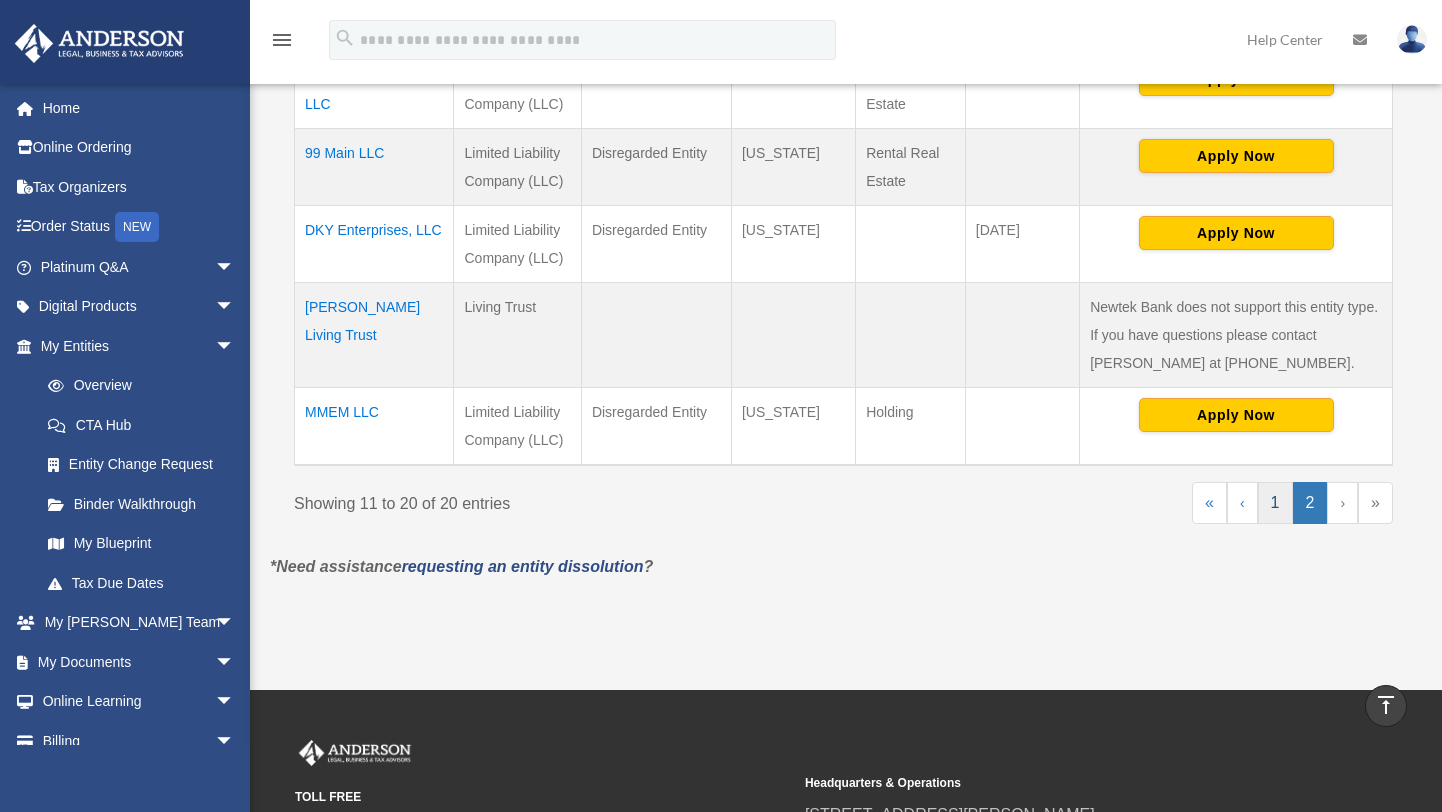 click on "1" at bounding box center [1275, 503] 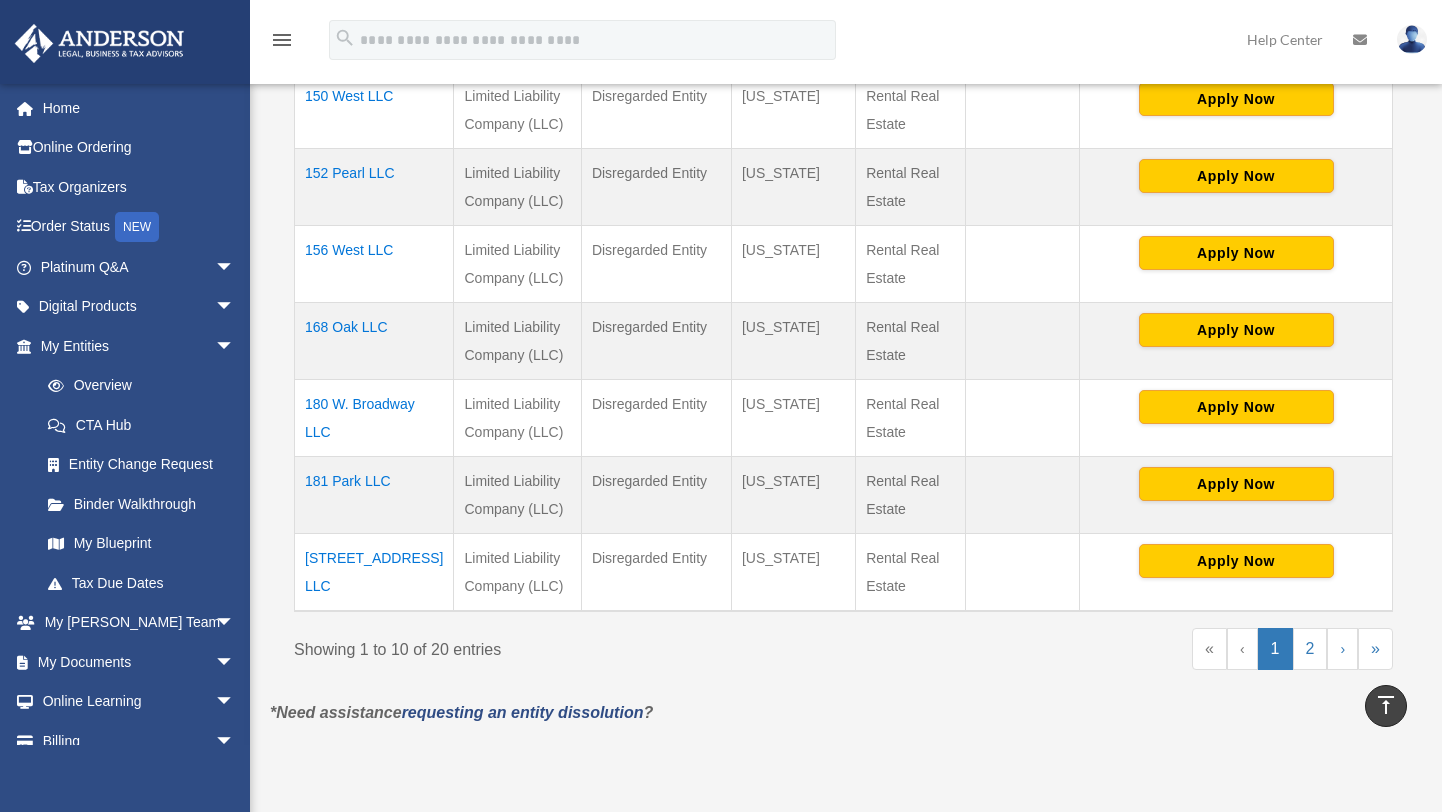 scroll, scrollTop: 787, scrollLeft: 0, axis: vertical 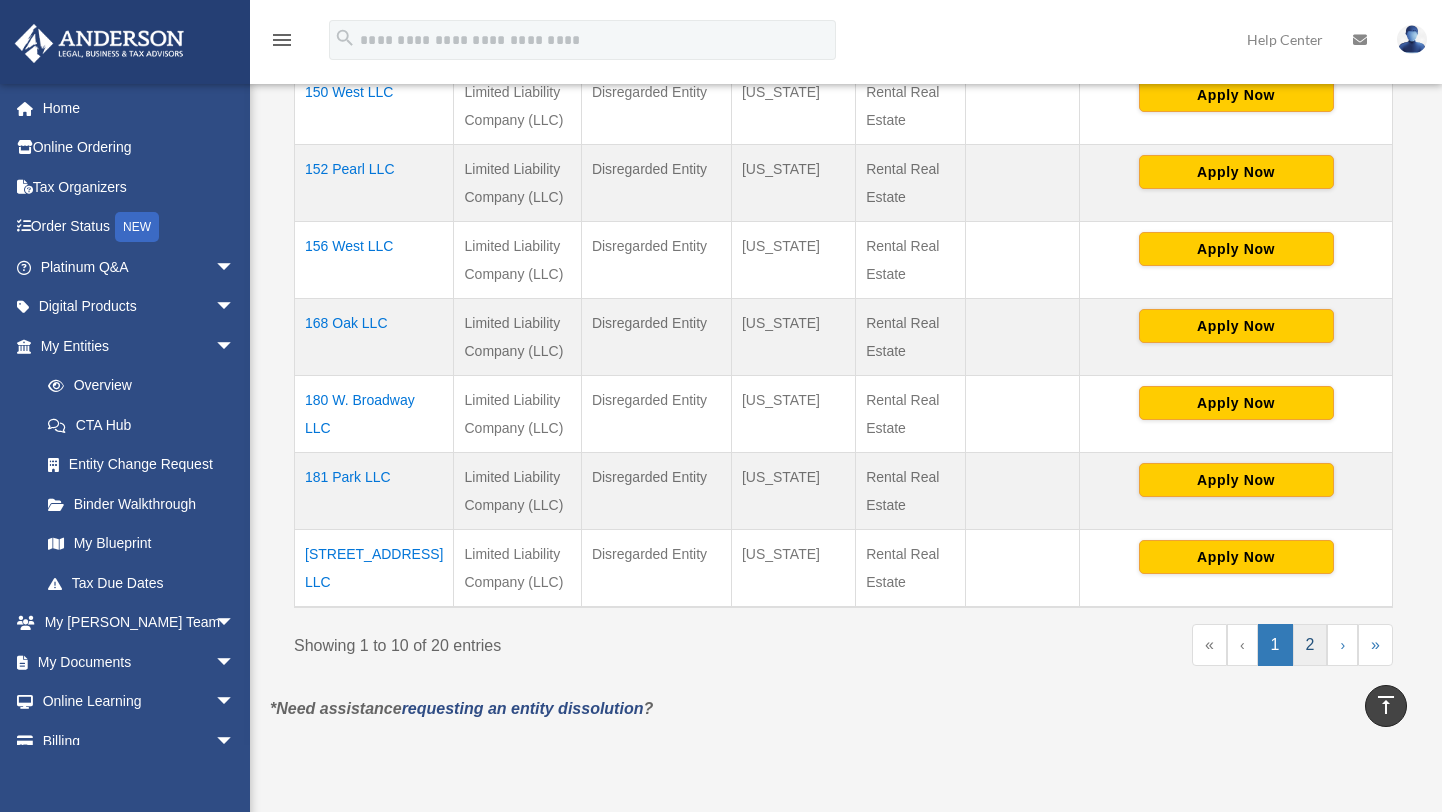 click on "2" at bounding box center [1310, 645] 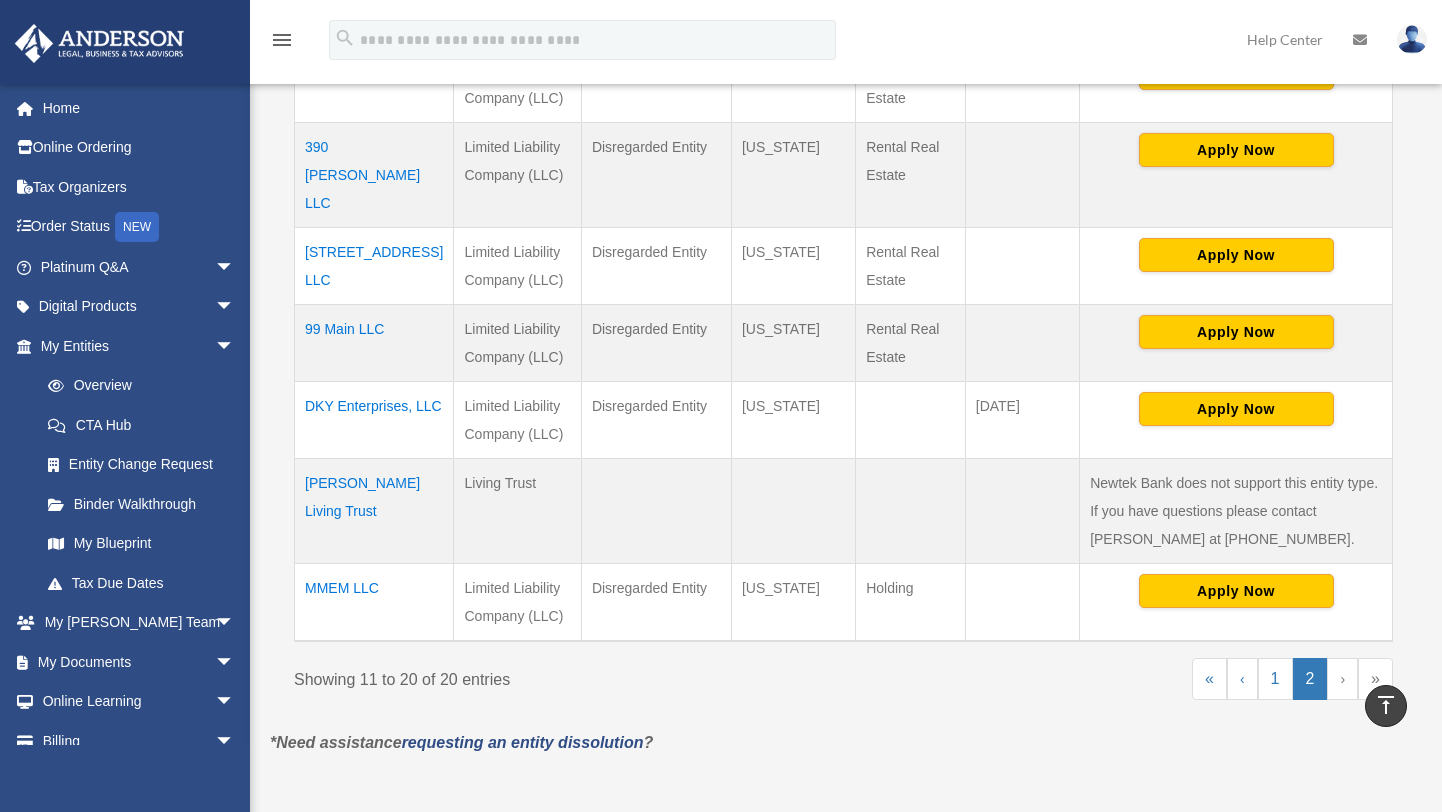 scroll, scrollTop: 841, scrollLeft: 0, axis: vertical 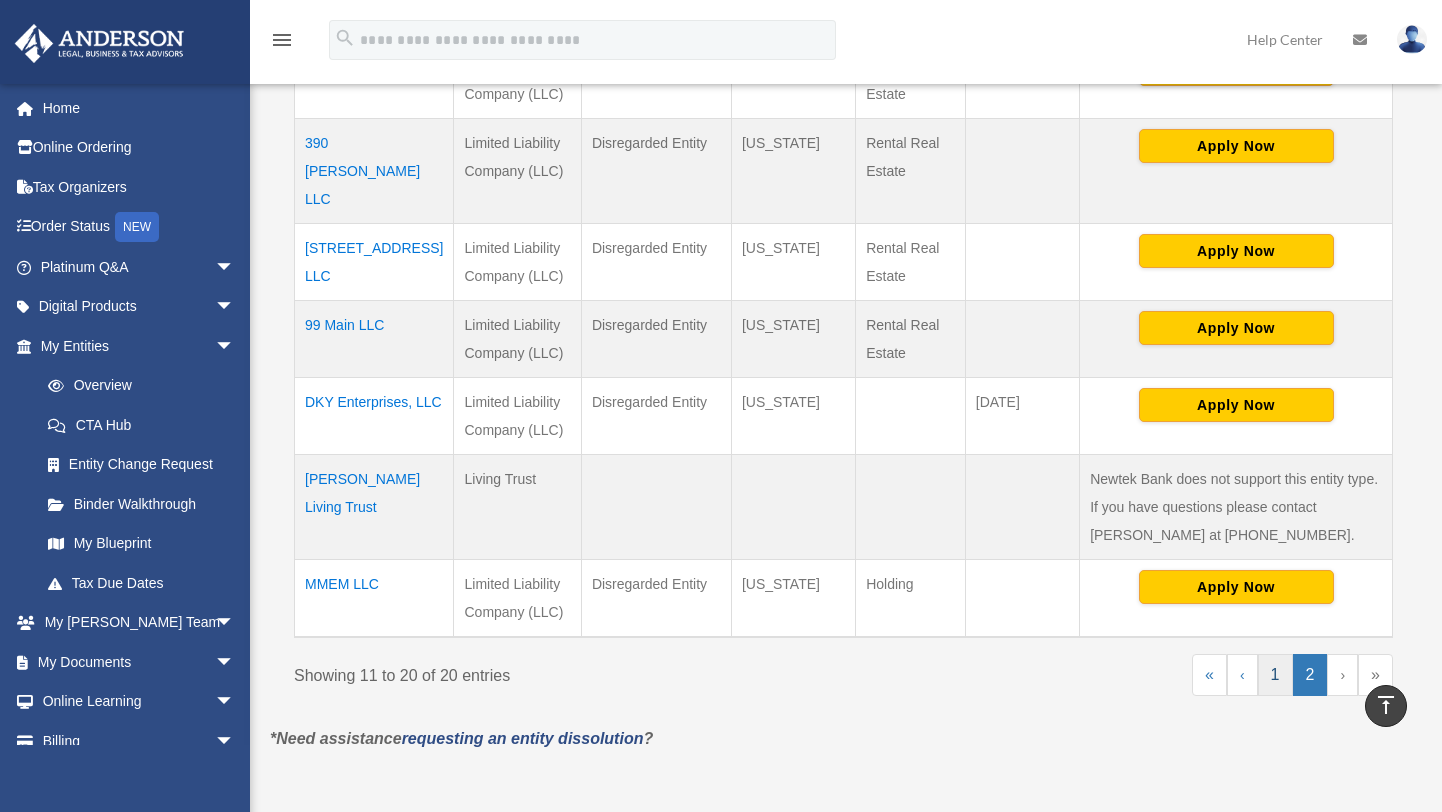 click on "1" at bounding box center [1275, 675] 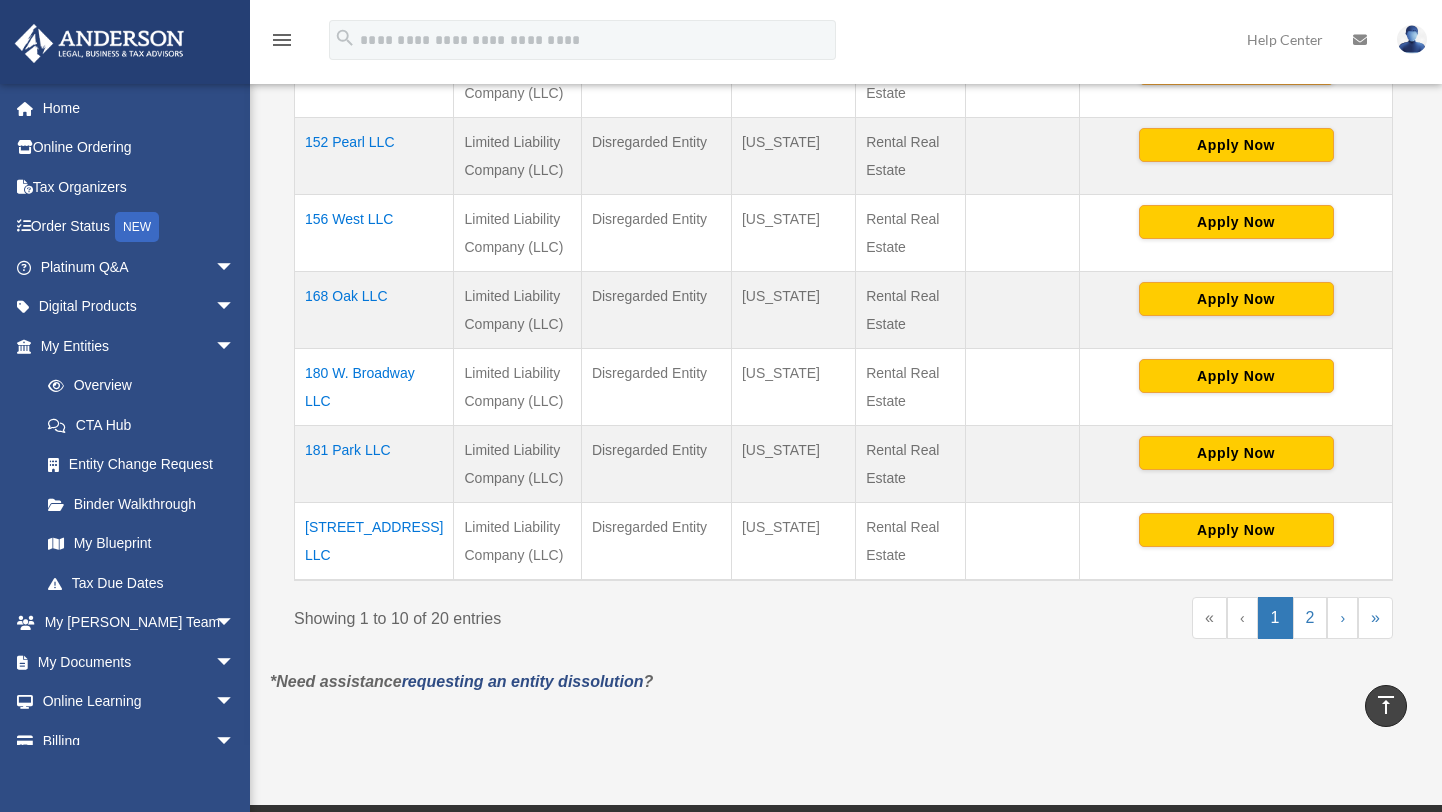 scroll, scrollTop: 817, scrollLeft: 0, axis: vertical 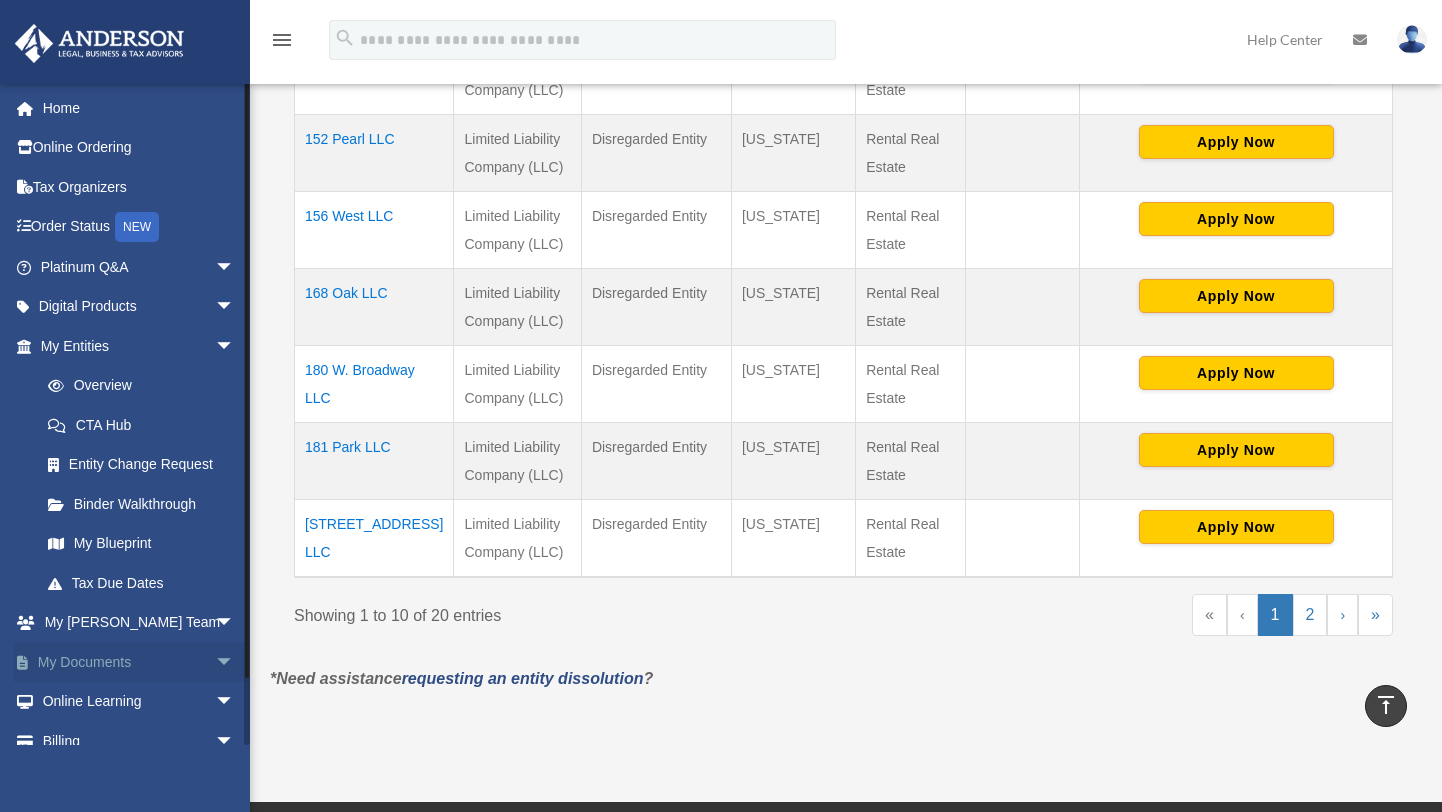 click on "arrow_drop_down" at bounding box center (235, 662) 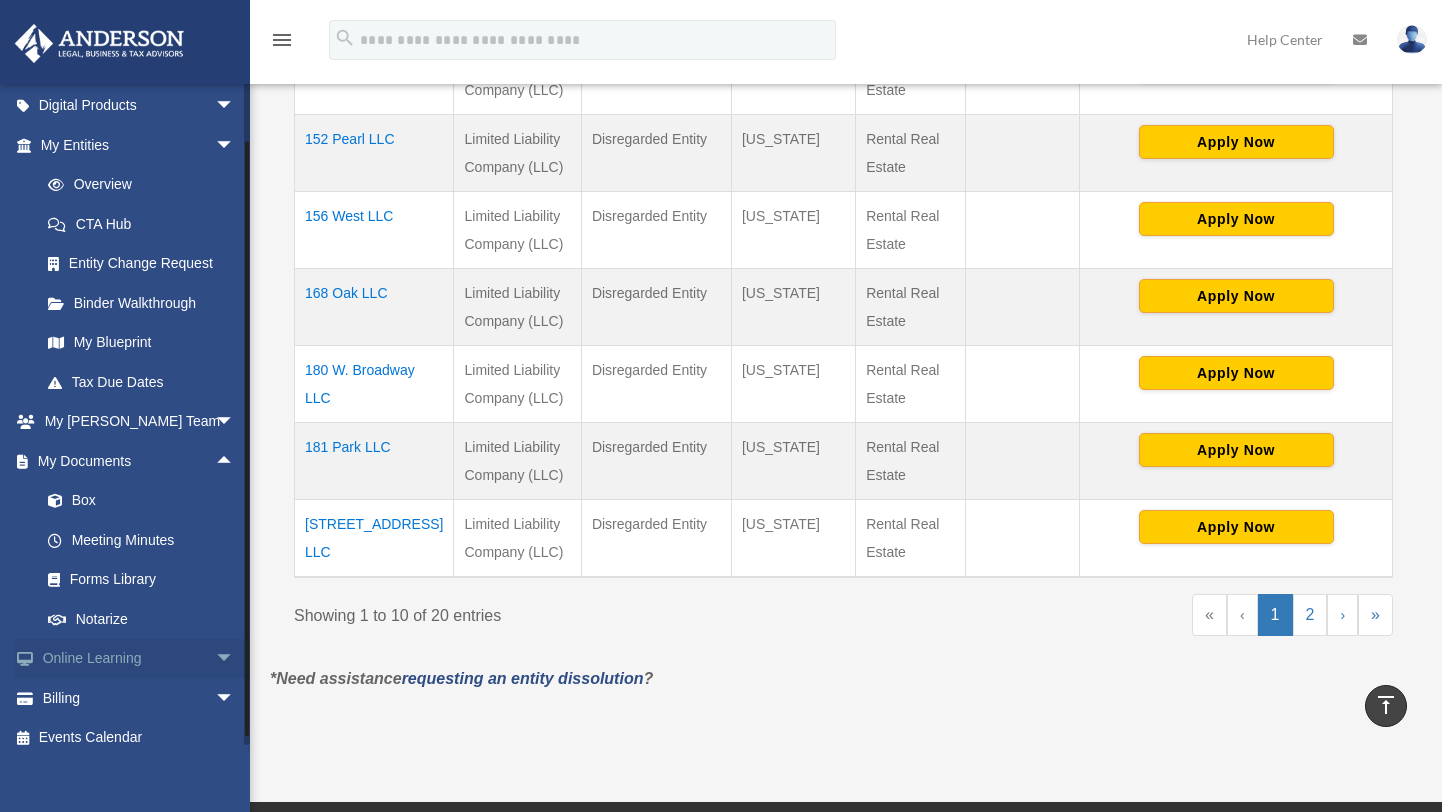 scroll, scrollTop: 210, scrollLeft: 0, axis: vertical 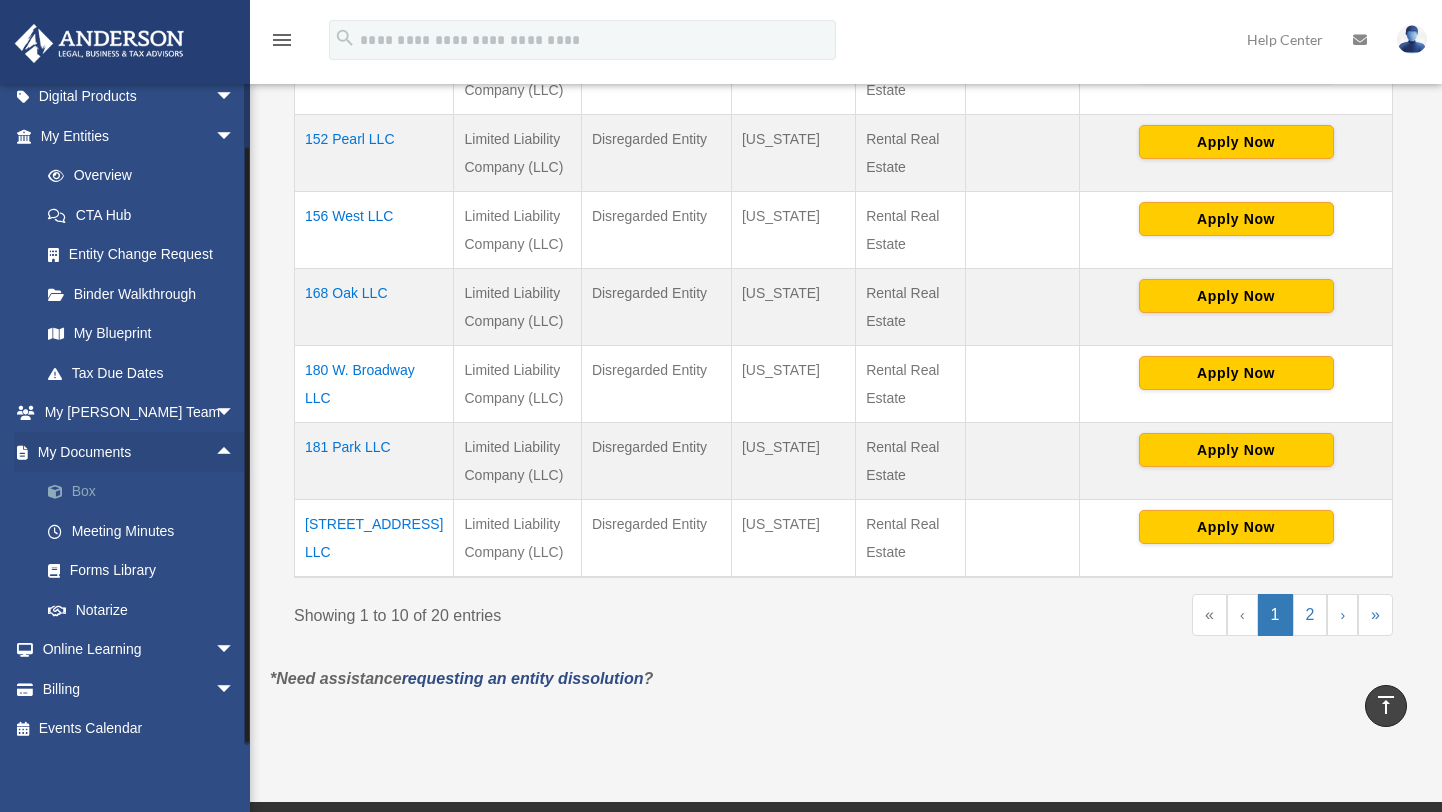 click on "Box" at bounding box center [146, 492] 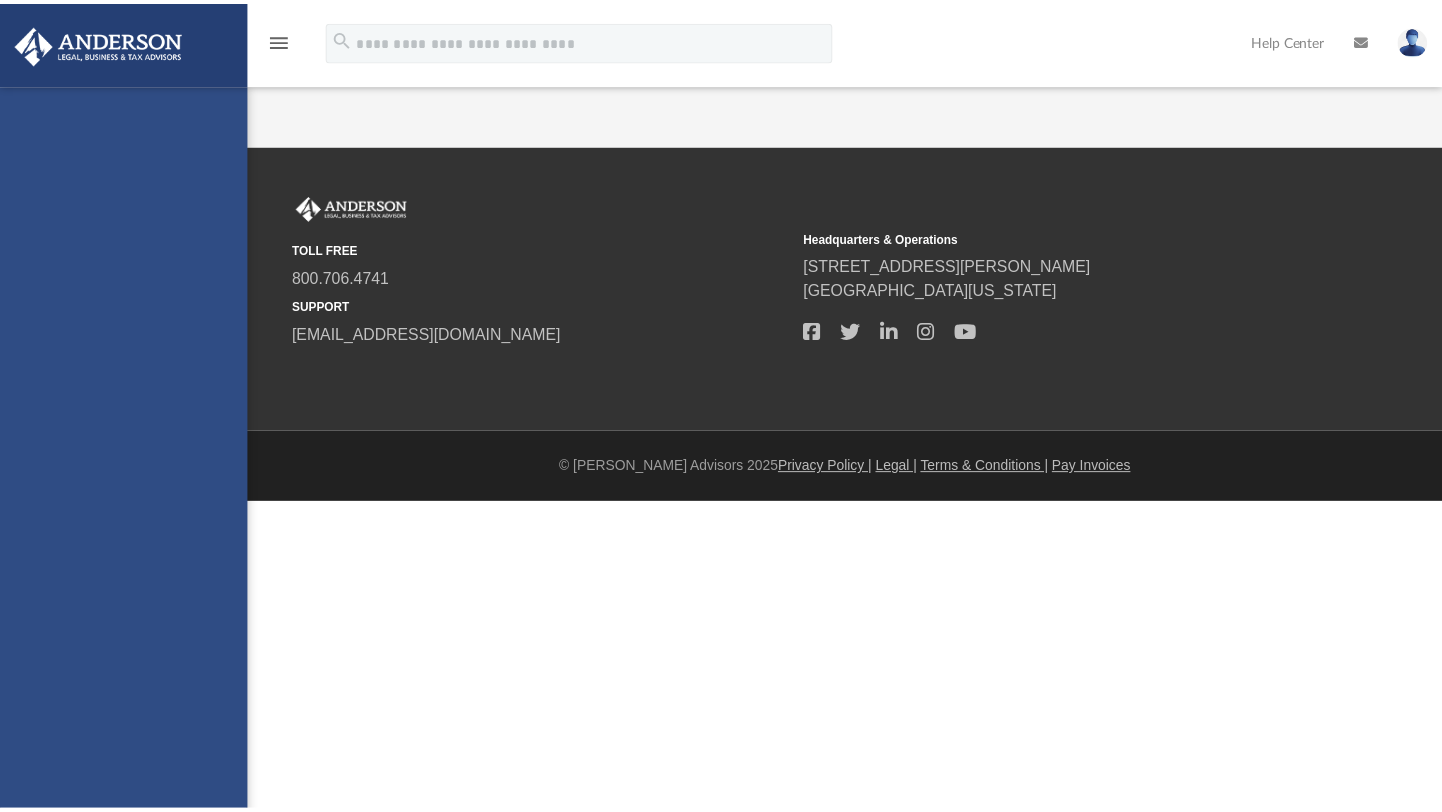 scroll, scrollTop: 0, scrollLeft: 0, axis: both 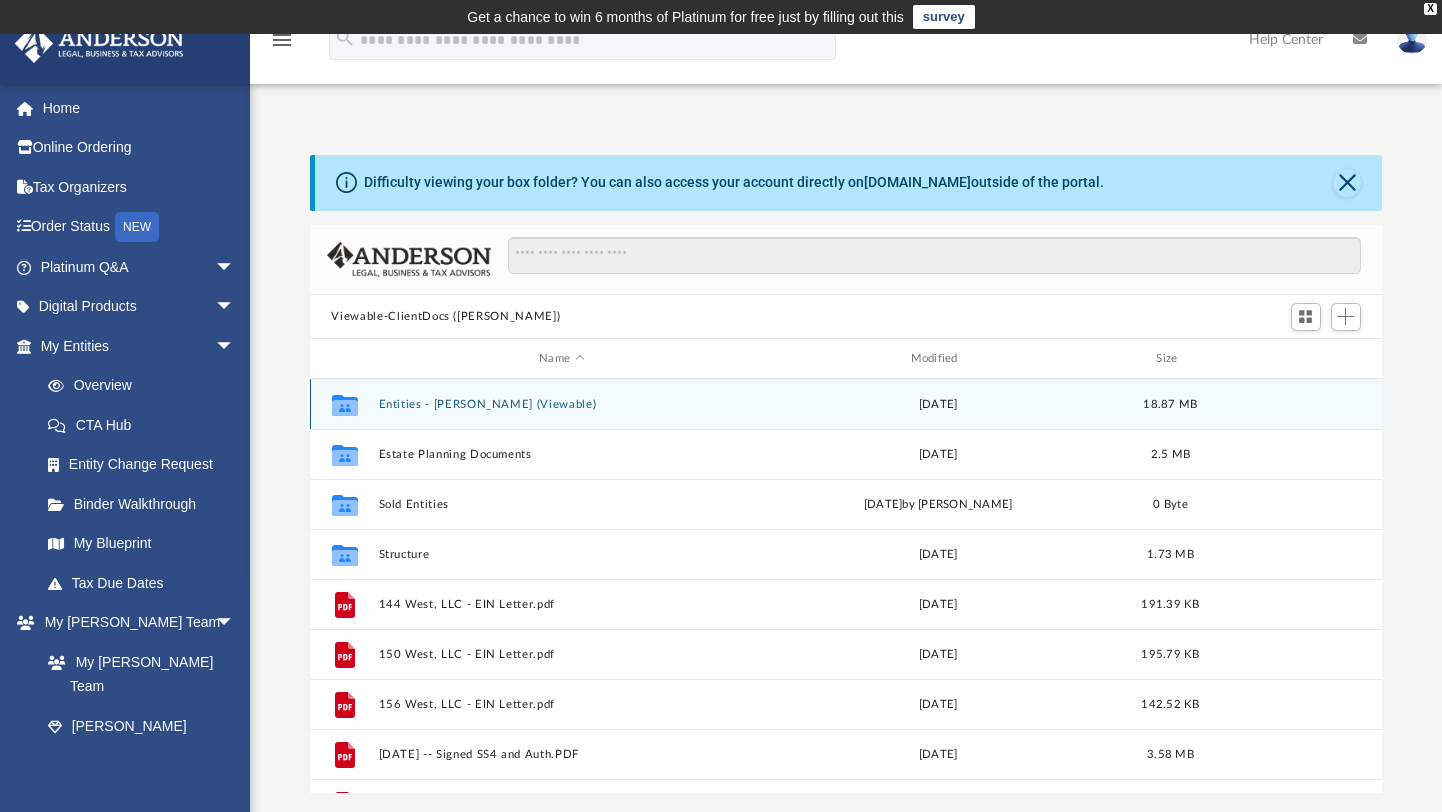 click on "Entities - [PERSON_NAME] (Viewable)" at bounding box center (561, 404) 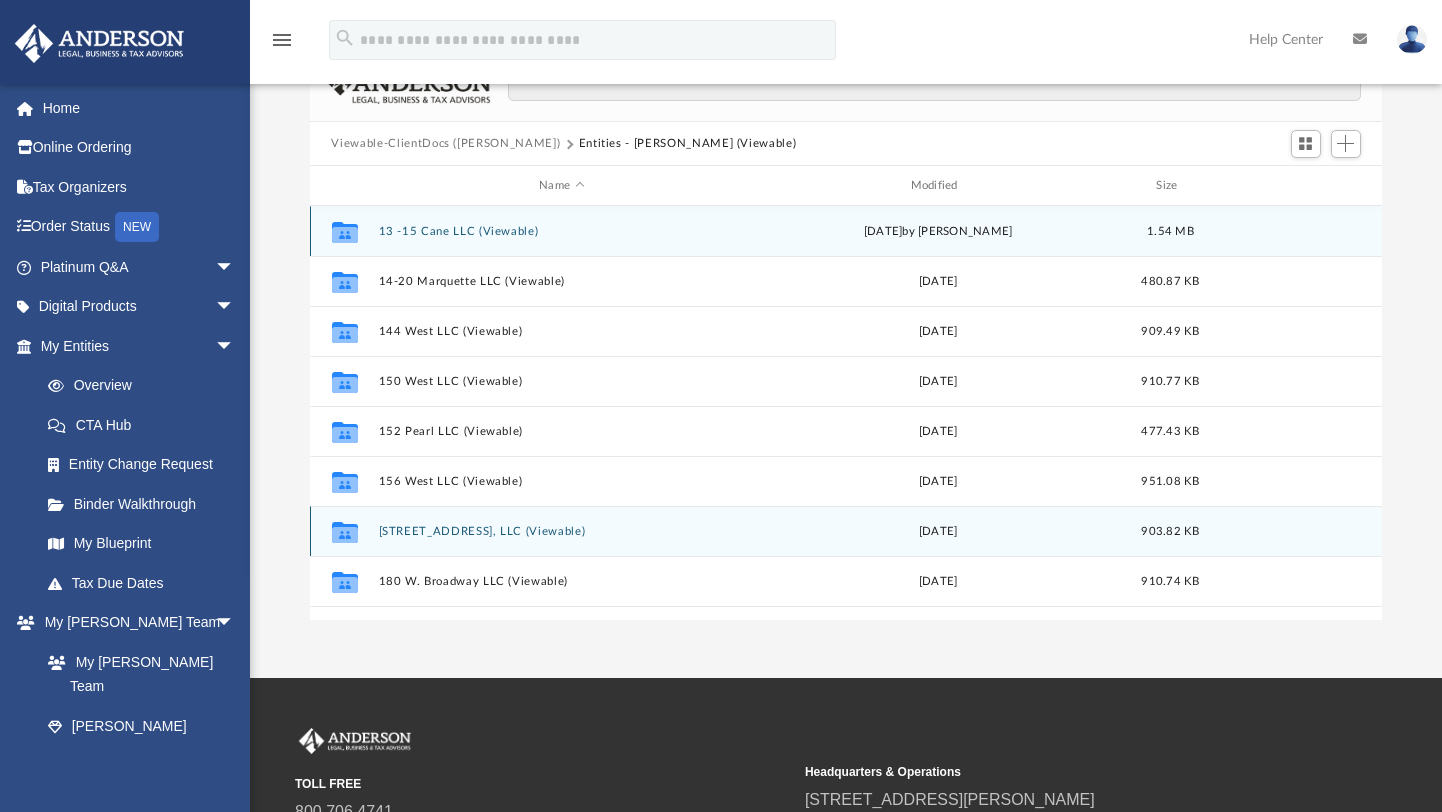 scroll, scrollTop: 184, scrollLeft: 0, axis: vertical 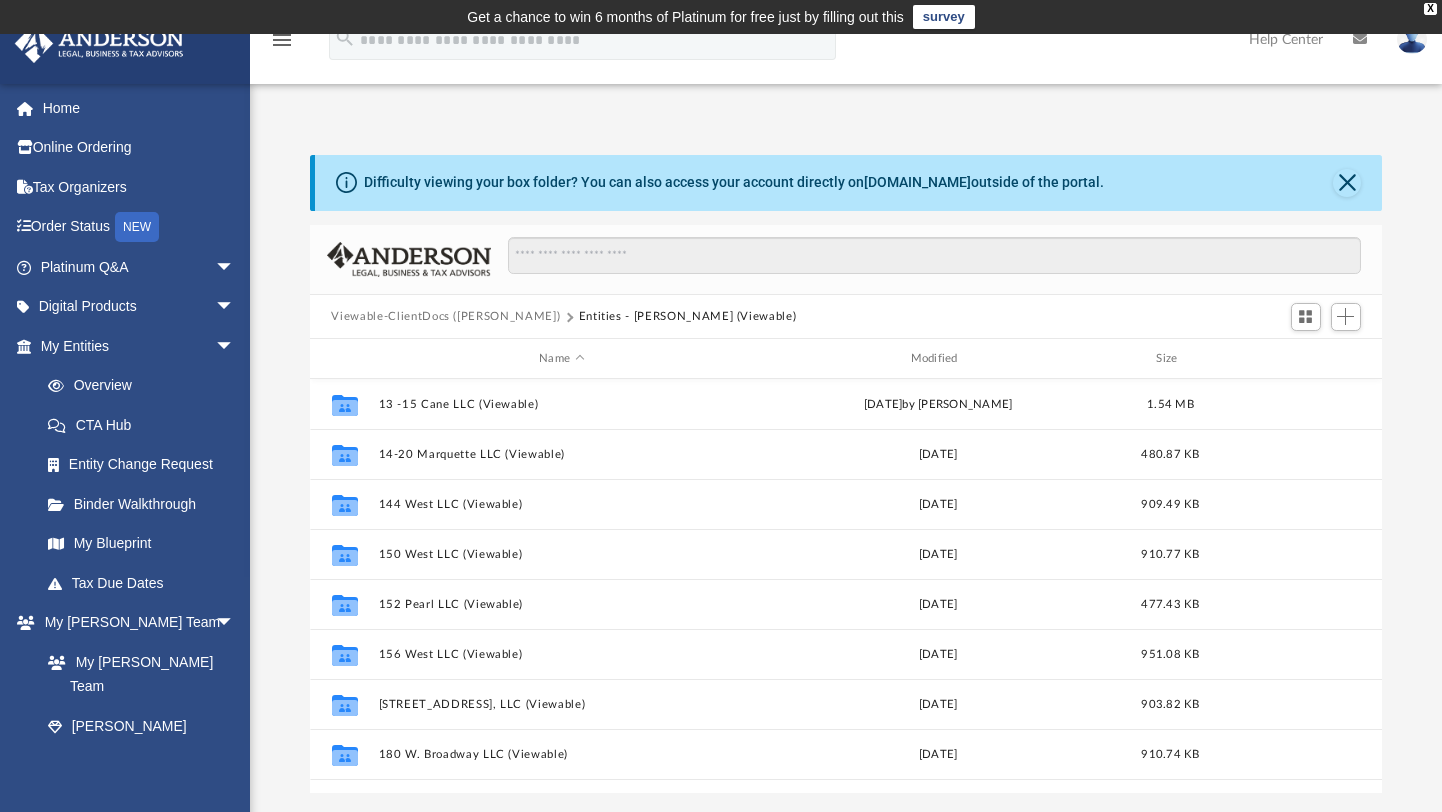 click on "Difficulty viewing your box folder? You can also access your account directly on  box.com  outside of the portal.  No Client Folder Found - Please contact   your team   for assistance.  Viewable-ClientDocs (LUCIER) Entities - Lucier (Viewable) Name    Modified    Size    Collaborated Folder 13 -15 Cane LLC (Viewable) Wed Feb 15 2017  by Jasmine Barkum 1.54 MB Collaborated Folder 14-20 Marquette LLC (Viewable) Wed Feb 15 2017 480.87 KB Collaborated Folder 144 West LLC (Viewable) Mon Apr 17 2017 909.49 KB Collaborated Folder 150 West LLC (Viewable) Mon Apr 17 2017 910.77 KB Collaborated Folder 152 Pearl LLC (Viewable) Mon Apr 17 2017 477.43 KB Collaborated Folder 156 West LLC (Viewable) Fri Feb 24 2017 951.08 KB Collaborated Folder 168 Oak Street, LLC (Viewable) Mon Apr 17 2017 903.82 KB Collaborated Folder 180 W. Broadway LLC (Viewable) Mon Apr 17 2017 910.74 KB Collaborated Folder 181 Park LLC (Viewable) Fri Mar 31 2017 1.62 MB Collaborated Folder 3 Beech LLC (Viewable) Tue Feb 28 2017 835.39 KB" at bounding box center [846, 474] 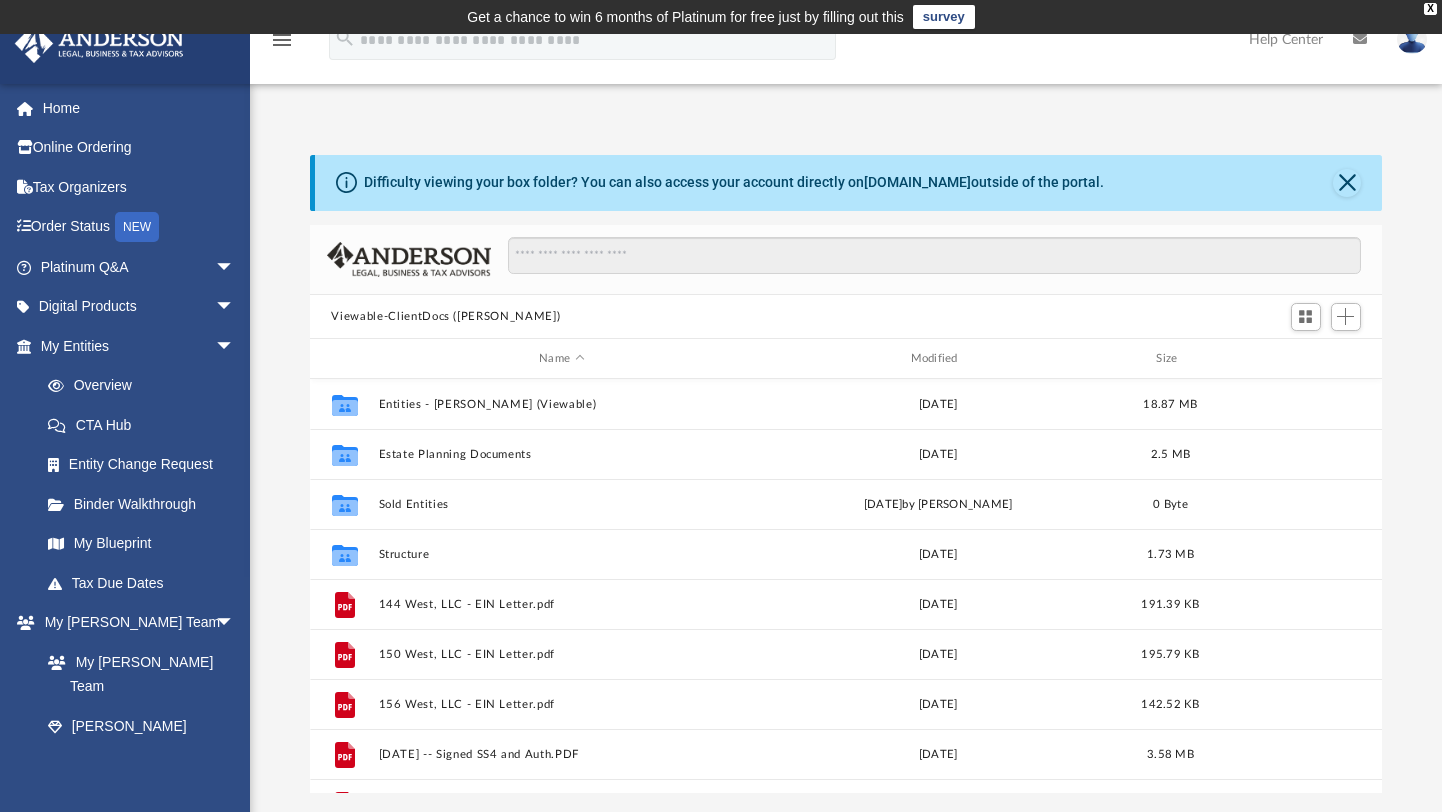 click on "Difficulty viewing your box folder? You can also access your account directly on  [DOMAIN_NAME]  outside of the portal.  No Client Folder Found - Please contact   your team   for assistance.  Viewable-ClientDocs ([PERSON_NAME]) Name    Modified    Size    Collaborated Folder Entities - [PERSON_NAME] (Viewable) [DATE] 18.87 MB Collaborated Folder Estate Planning Documents [DATE] 2.5 MB Collaborated Folder Sold Entities [DATE]  by [PERSON_NAME] 0 Byte Collaborated Folder Structure [DATE] 1.73 MB File 144 West, LLC - EIN Letter.pdf [DATE] 191.39 KB File 150 West, LLC - EIN Letter.pdf [DATE] 195.79 KB File 156 West, LLC - EIN Letter.pdf [DATE] 142.52 KB File [DATE] -- Signed SS4 and Auth.PDF [DATE] 3.58 MB File 31 Freedom, LLC - EIN Letter.pdf [DATE] 203.64 KB File 316 [PERSON_NAME] LLC - EIN Letter.pdf [DATE] 299.91 KB Loading ..." at bounding box center (846, 474) 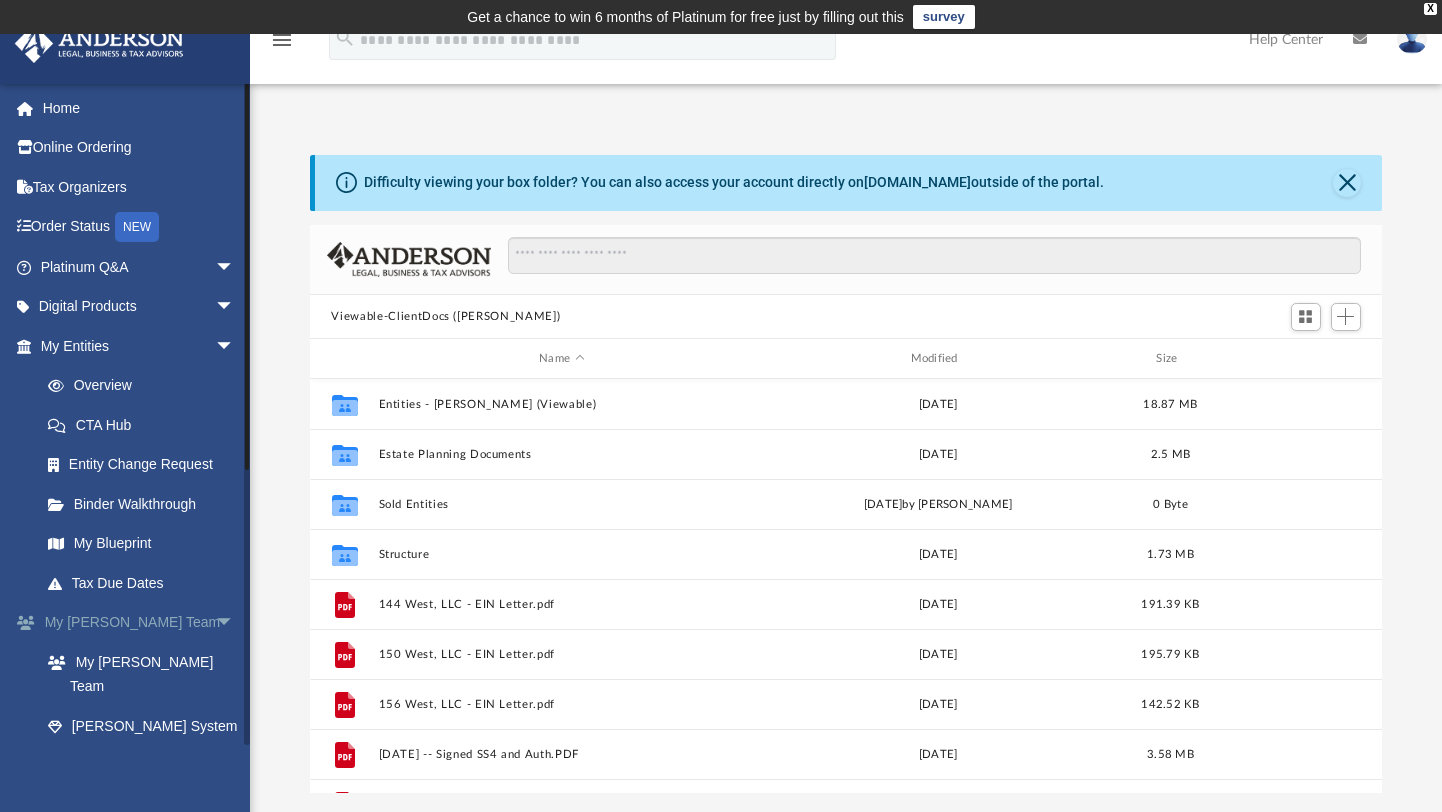 click on "arrow_drop_down" at bounding box center [235, 623] 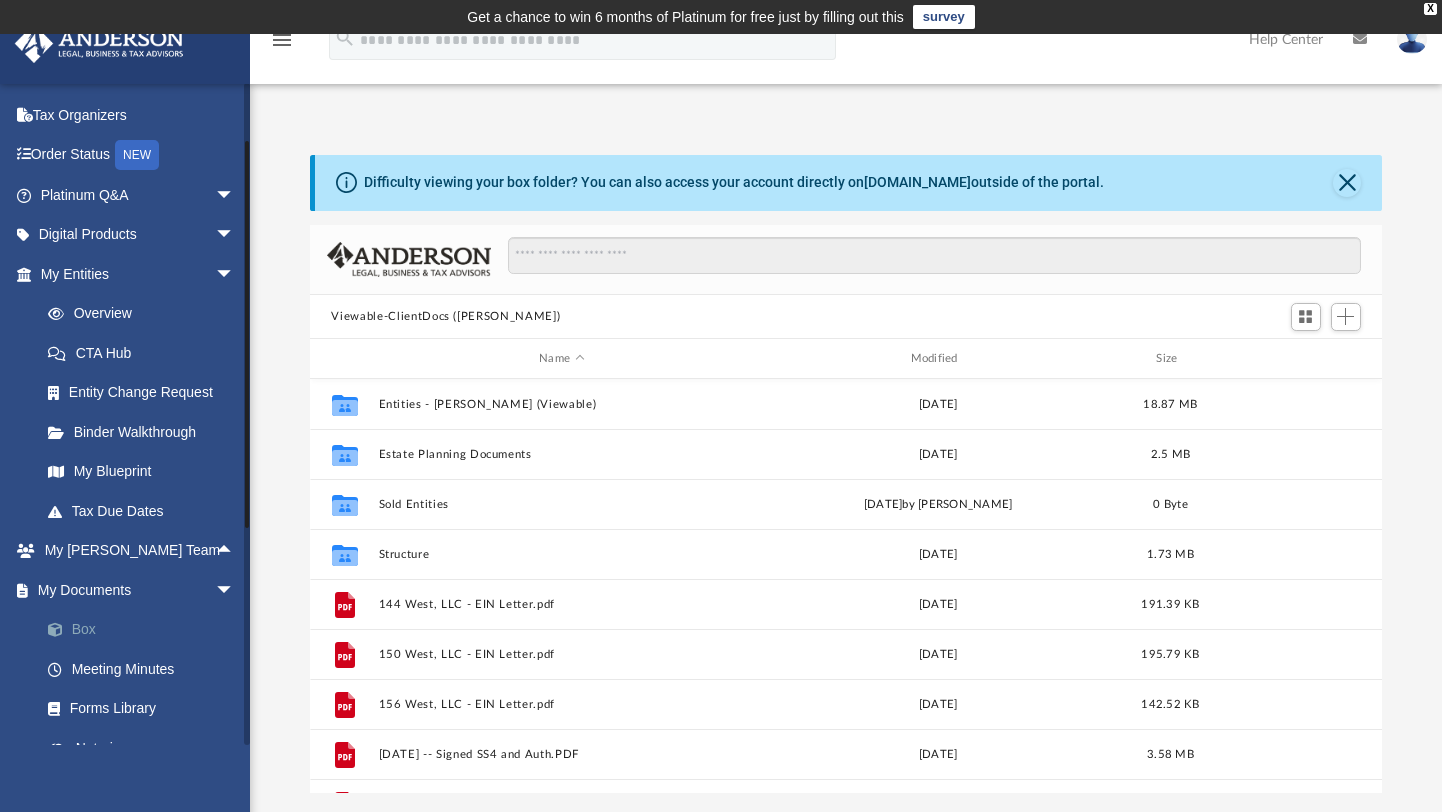 scroll, scrollTop: 72, scrollLeft: 0, axis: vertical 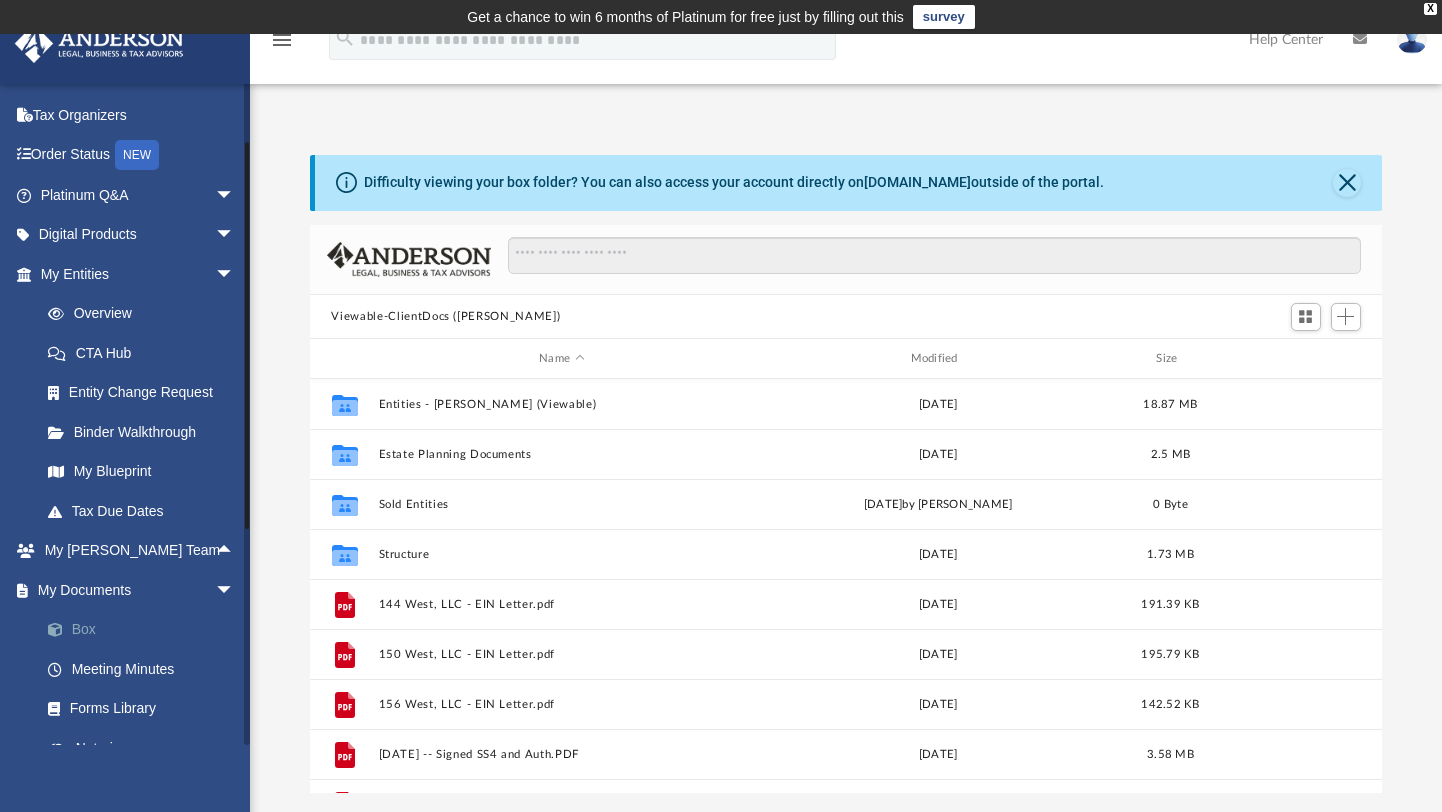 click on "Box" at bounding box center [146, 630] 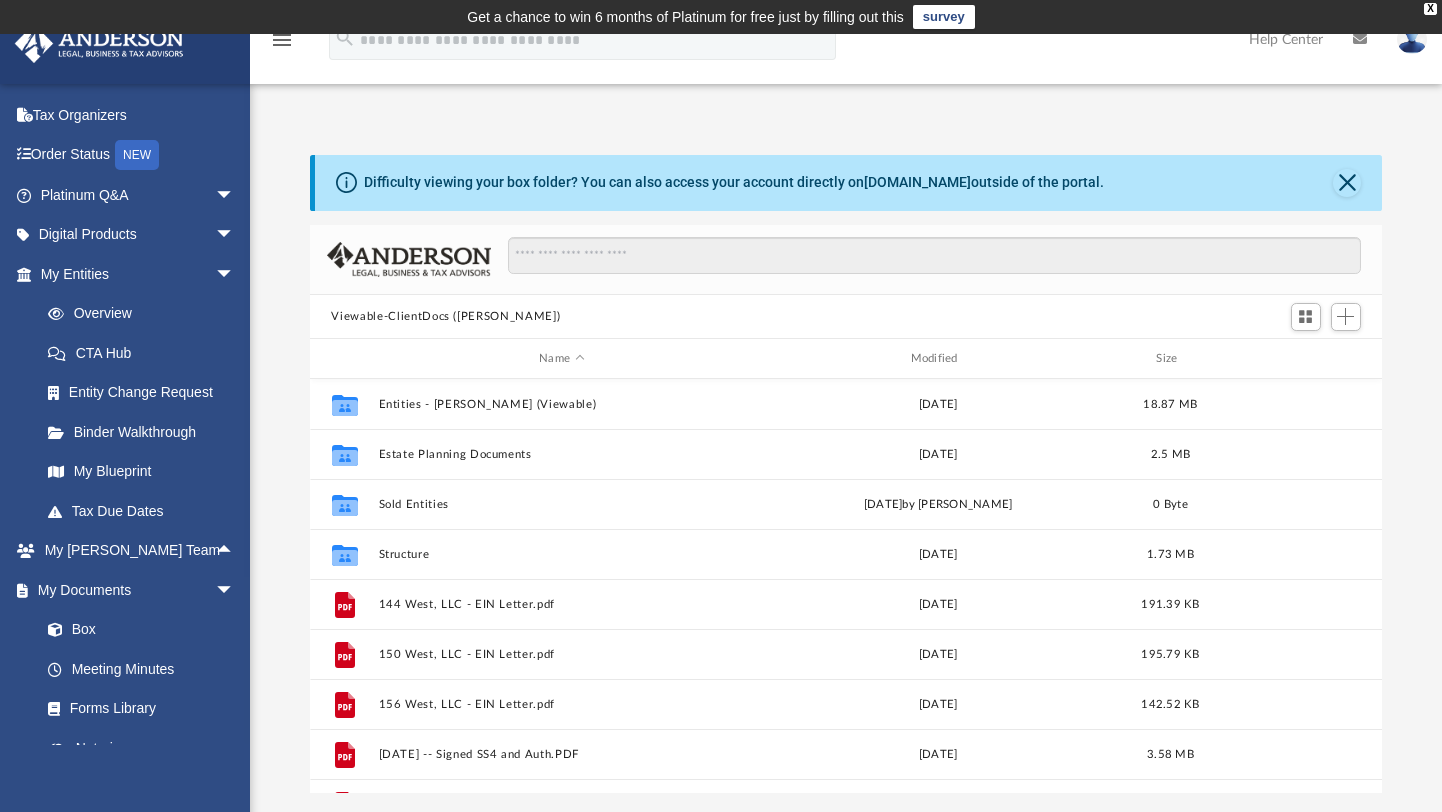 click on "Difficulty viewing your box folder? You can also access your account directly on  box.com  outside of the portal." 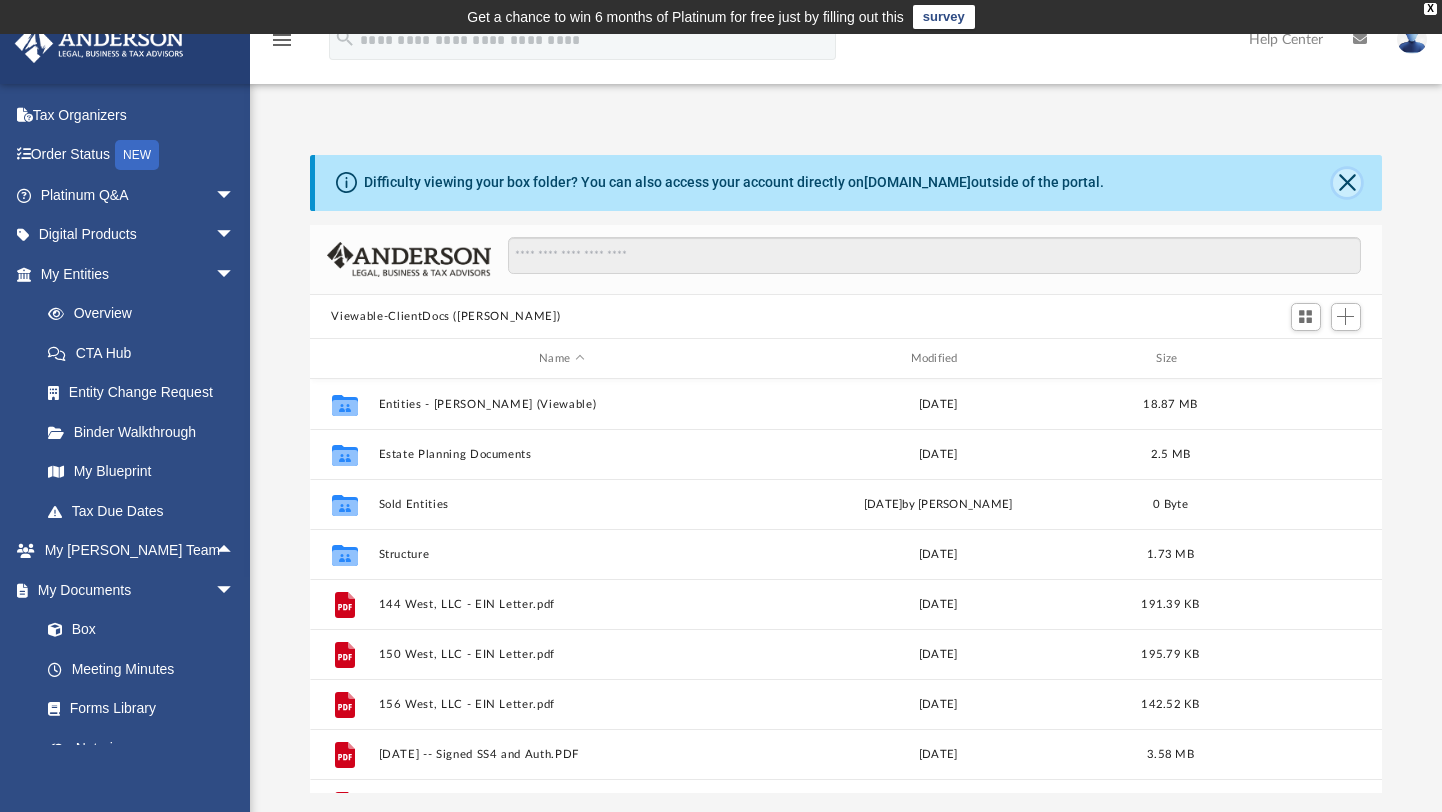 click 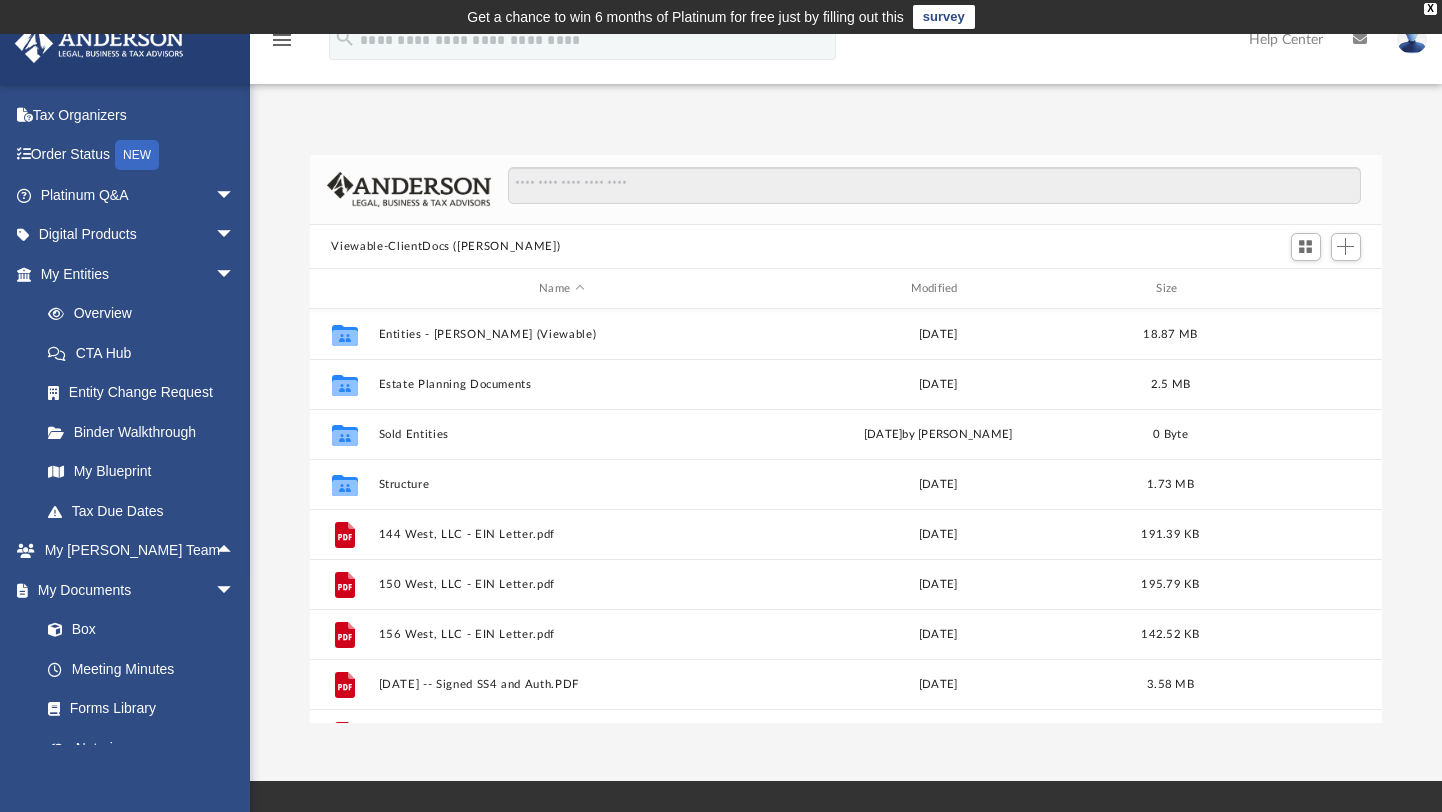click on "Difficulty viewing your box folder? You can also access your account directly on  box.com  outside of the portal.  No Client Folder Found - Please contact   your team   for assistance.  Viewable-ClientDocs (LUCIER) Name    Modified    Size    Collaborated Folder Entities - Lucier (Viewable) Mon Apr 17 2017 18.87 MB Collaborated Folder Estate Planning Documents Fri Apr 14 2017 2.5 MB Collaborated Folder Sold Entities Fri Mar 4 2022  by Brian Lucier 0 Byte Collaborated Folder Structure Mon Jan 30 2017 1.73 MB File 144 West, LLC - EIN Letter.pdf Thu Jun 22 2017 191.39 KB File 150 West, LLC - EIN Letter.pdf Thu Jun 22 2017 195.79 KB File 156 West, LLC - EIN Letter.pdf Thu Jun 22 2017 142.52 KB File 2017.2.14 -- Signed SS4 and Auth.PDF Thu Jun 22 2017 3.58 MB File 31 Freedom, LLC - EIN Letter.pdf Thu Jun 22 2017 203.64 KB File 316 Parker LLC - EIN Letter.pdf Thu Jun 22 2017 299.91 KB Loading ..." at bounding box center [846, 439] 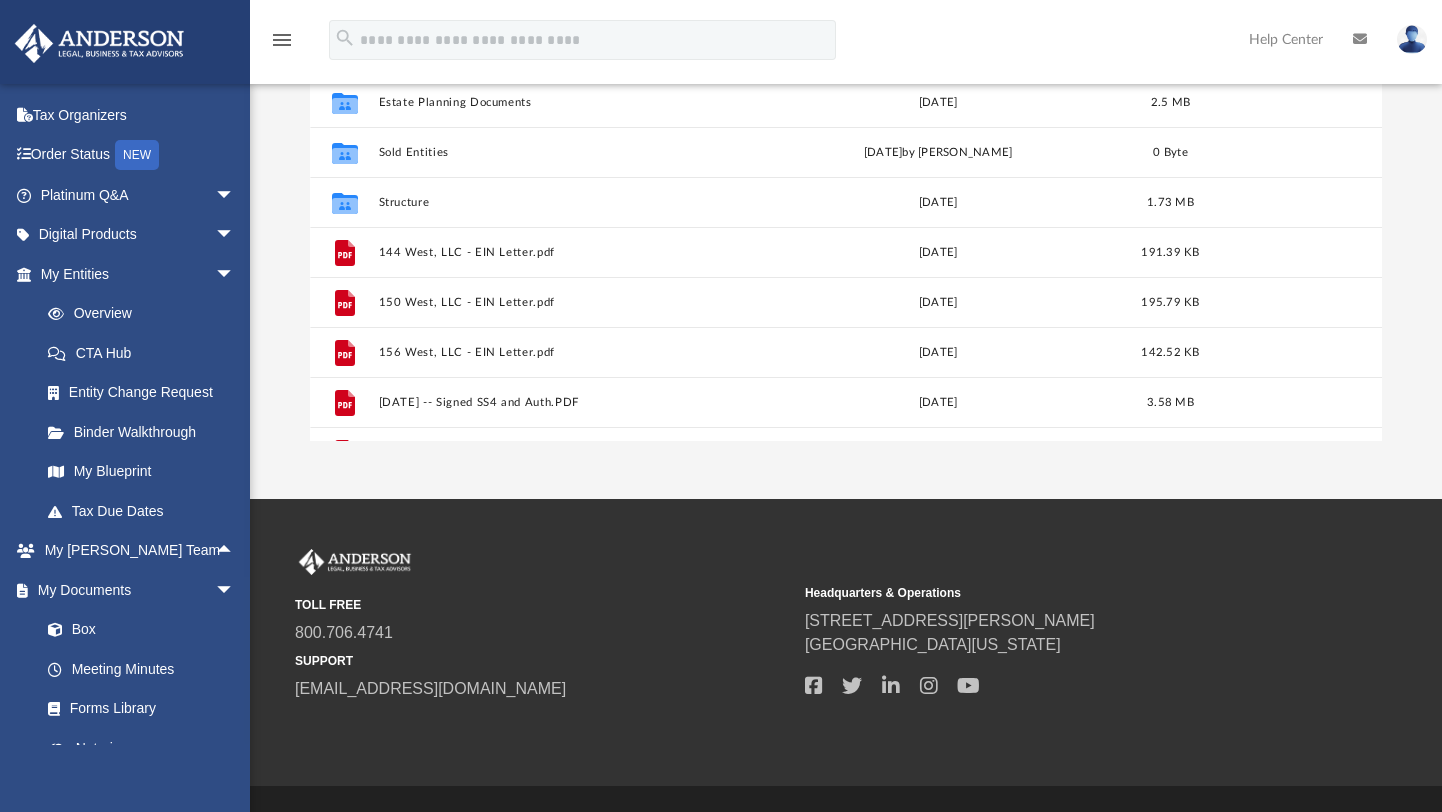 scroll, scrollTop: 0, scrollLeft: 0, axis: both 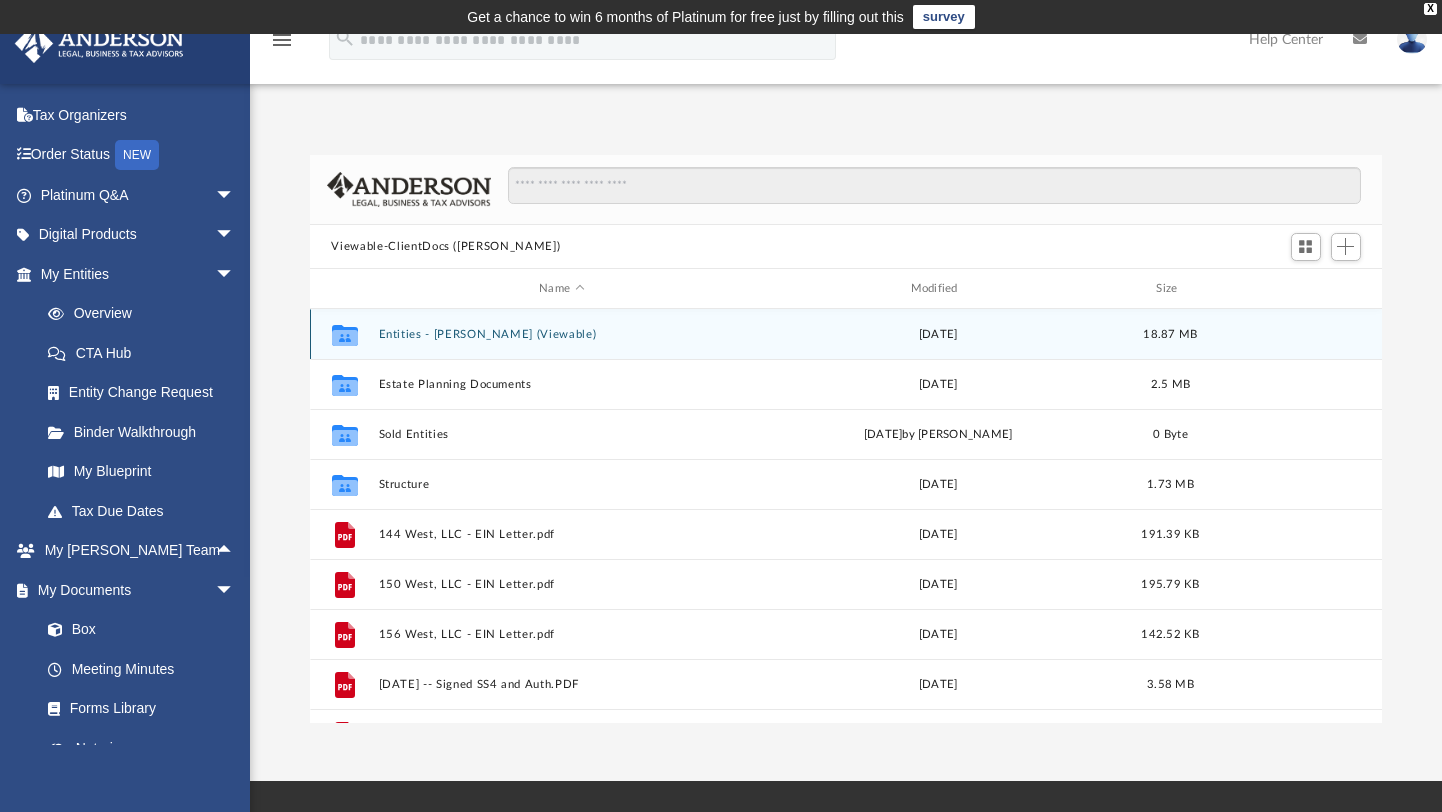 click on "Entities - Lucier (Viewable)" at bounding box center [561, 334] 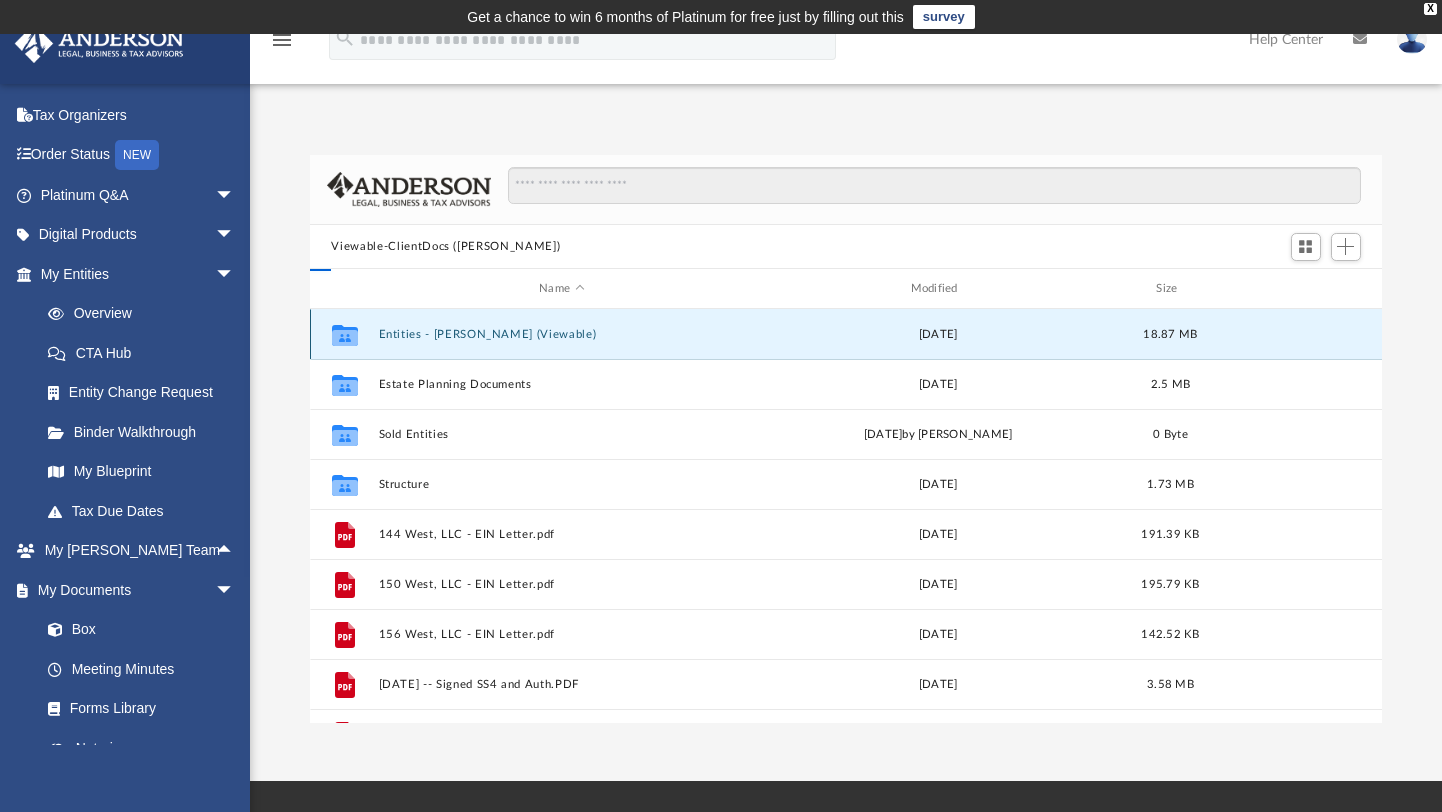 click on "Entities - Lucier (Viewable)" at bounding box center [561, 334] 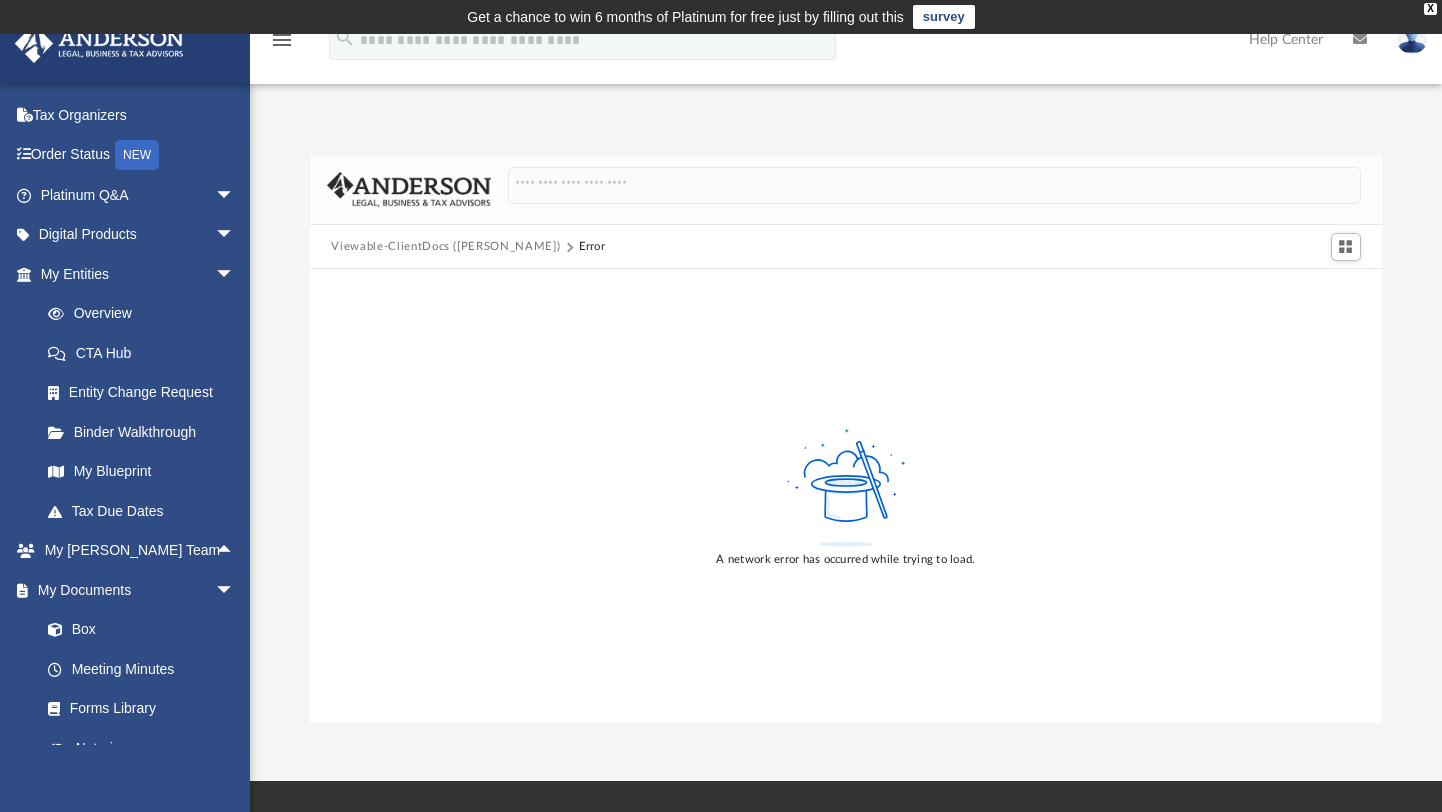 click on "Difficulty viewing your box folder? You can also access your account directly on  box.com  outside of the portal.  No Client Folder Found - Please contact   your team   for assistance.  Viewable-ClientDocs (LUCIER) Error A network error has occurred while trying to load. Loading ..." at bounding box center [846, 439] 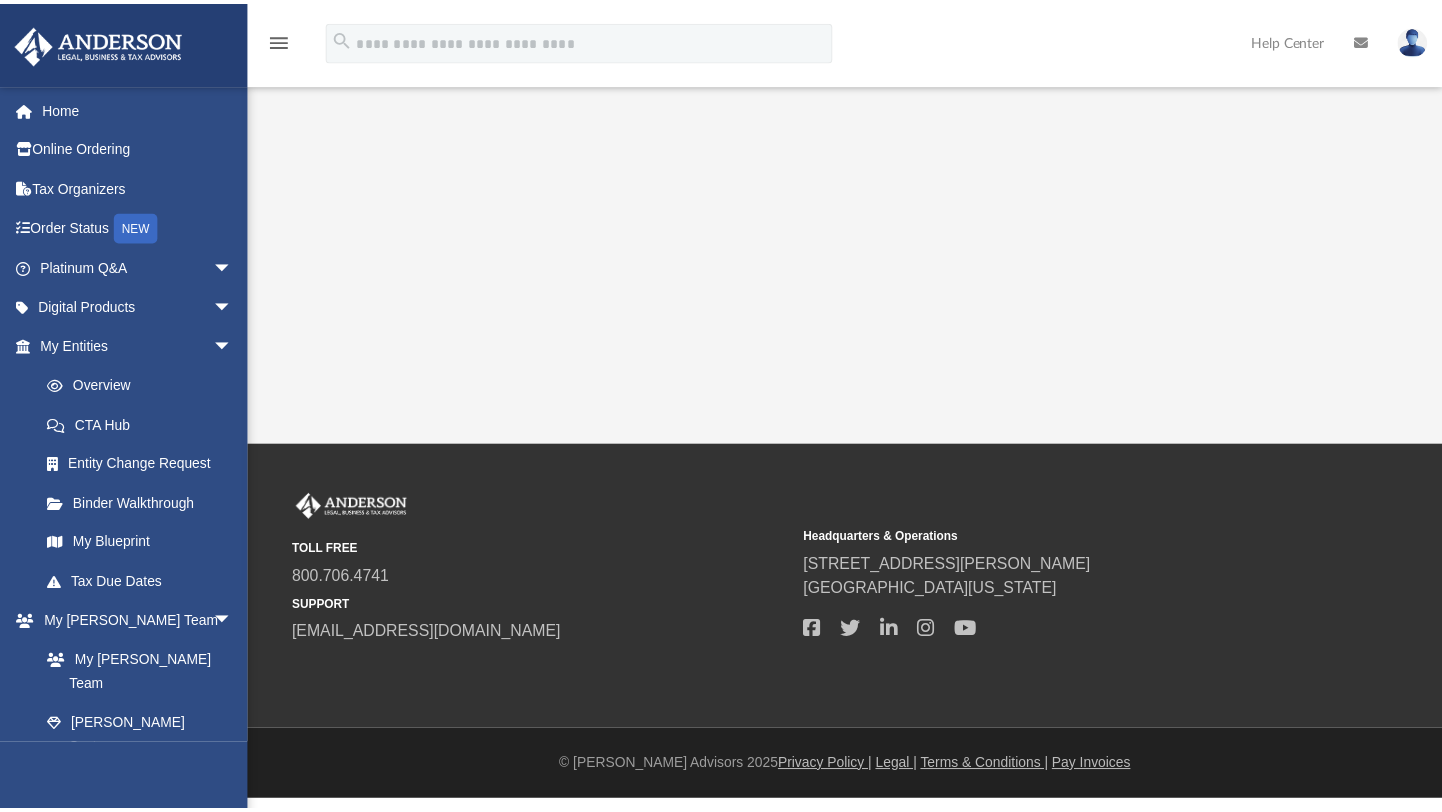 scroll, scrollTop: 0, scrollLeft: 0, axis: both 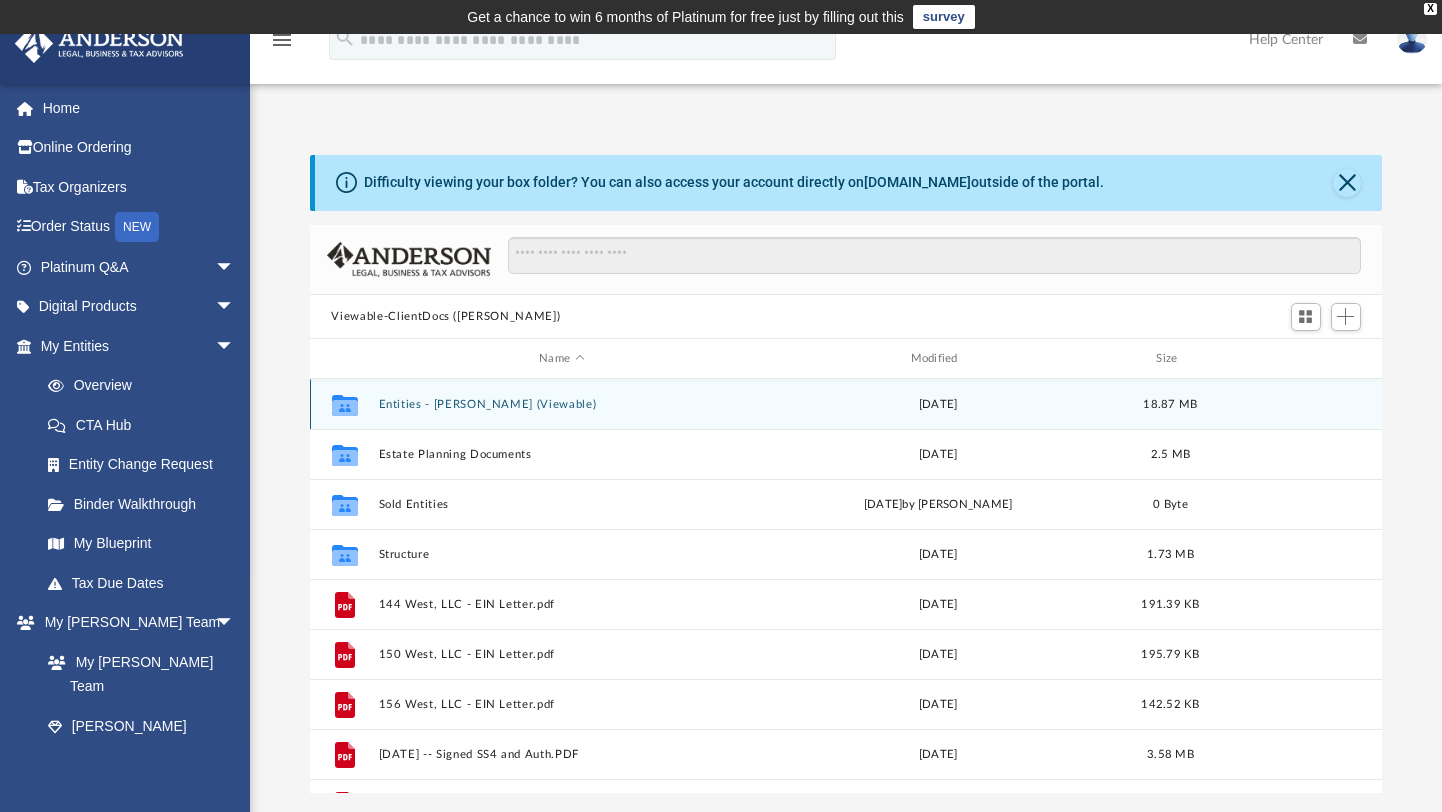 click on "Entities - [PERSON_NAME] (Viewable)" at bounding box center [561, 404] 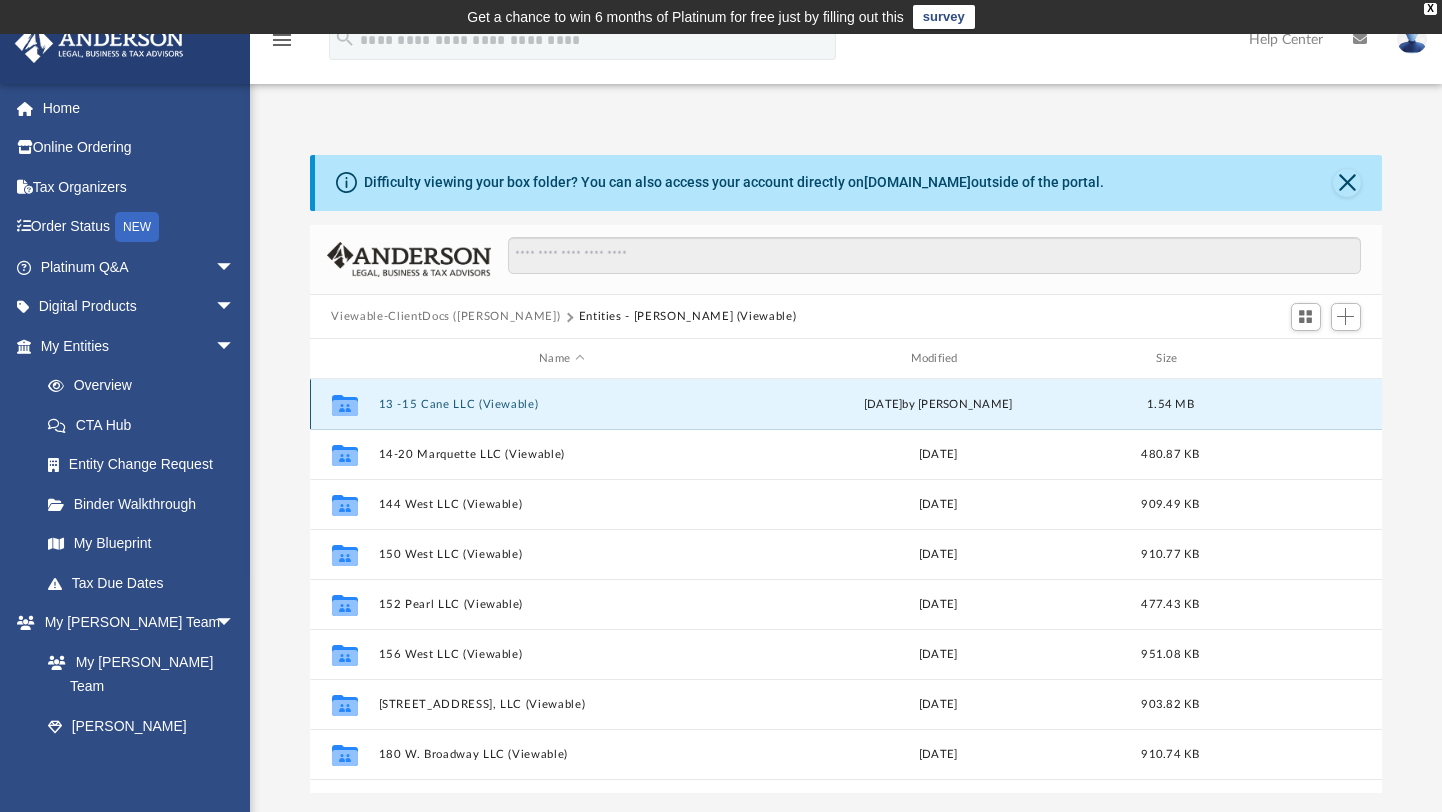 click on "13 -15 Cane LLC (Viewable)" at bounding box center (561, 404) 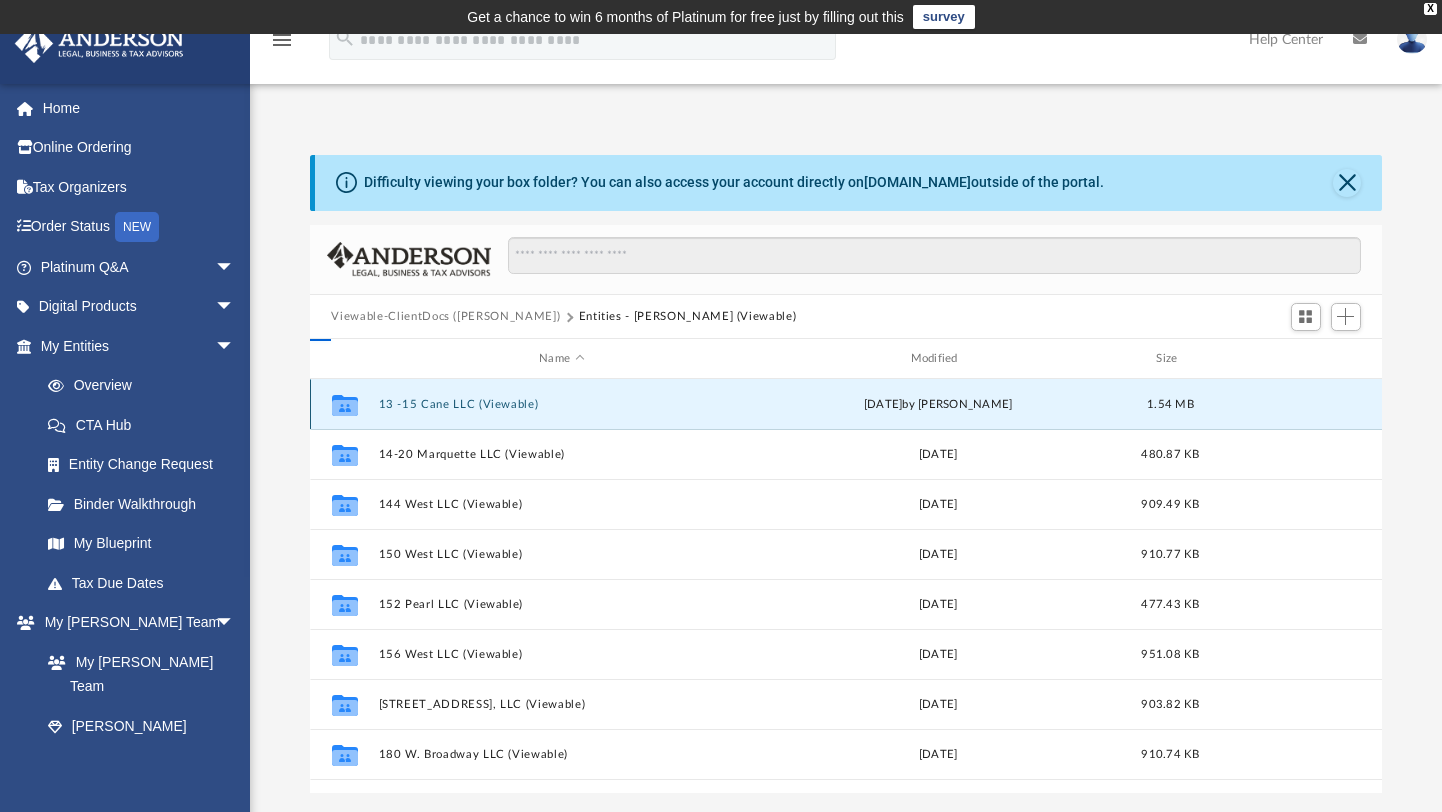 click on "13 -15 Cane LLC (Viewable)" at bounding box center [561, 404] 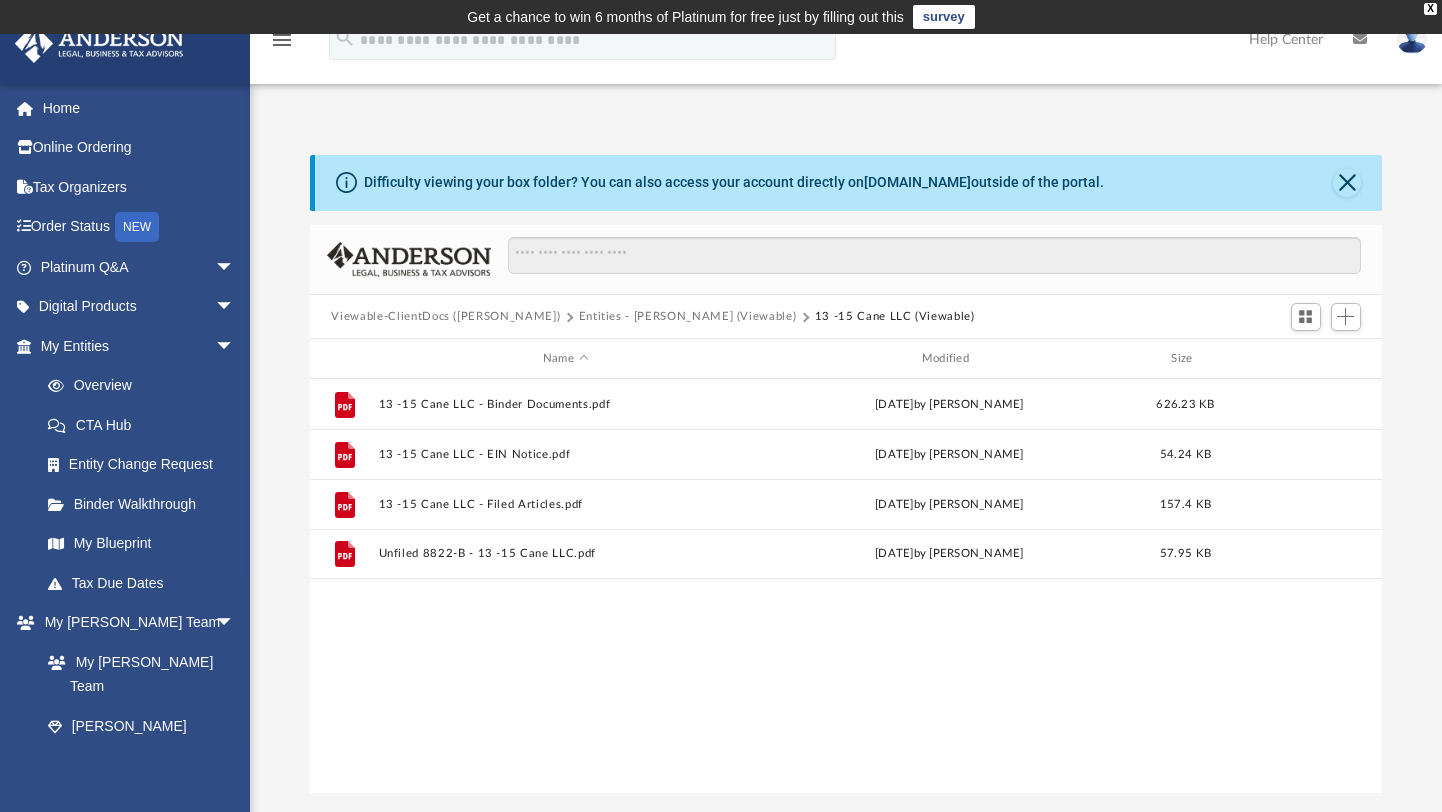 click on "Viewable-ClientDocs ([PERSON_NAME])" at bounding box center (445, 317) 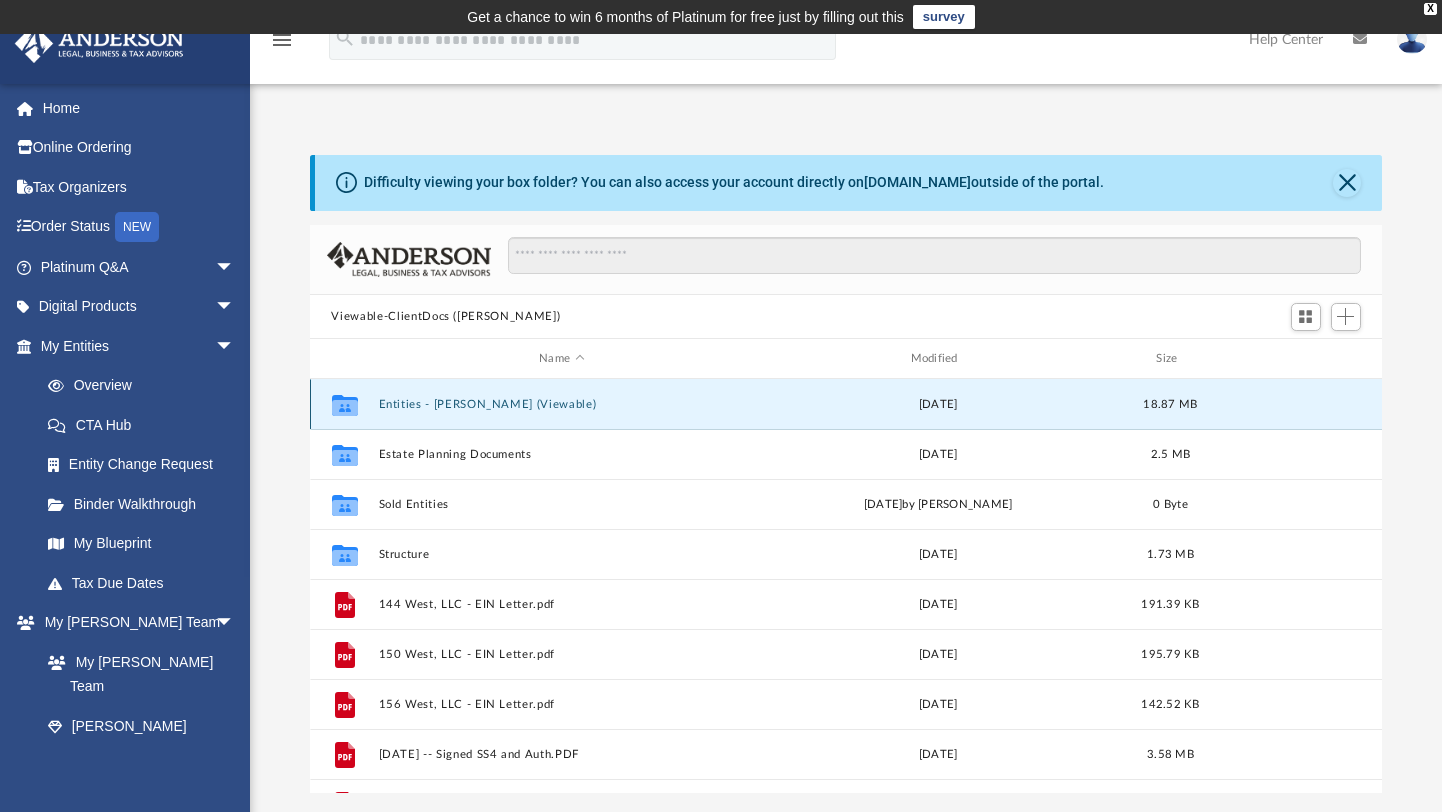 click on "Entities - Lucier (Viewable)" at bounding box center [561, 404] 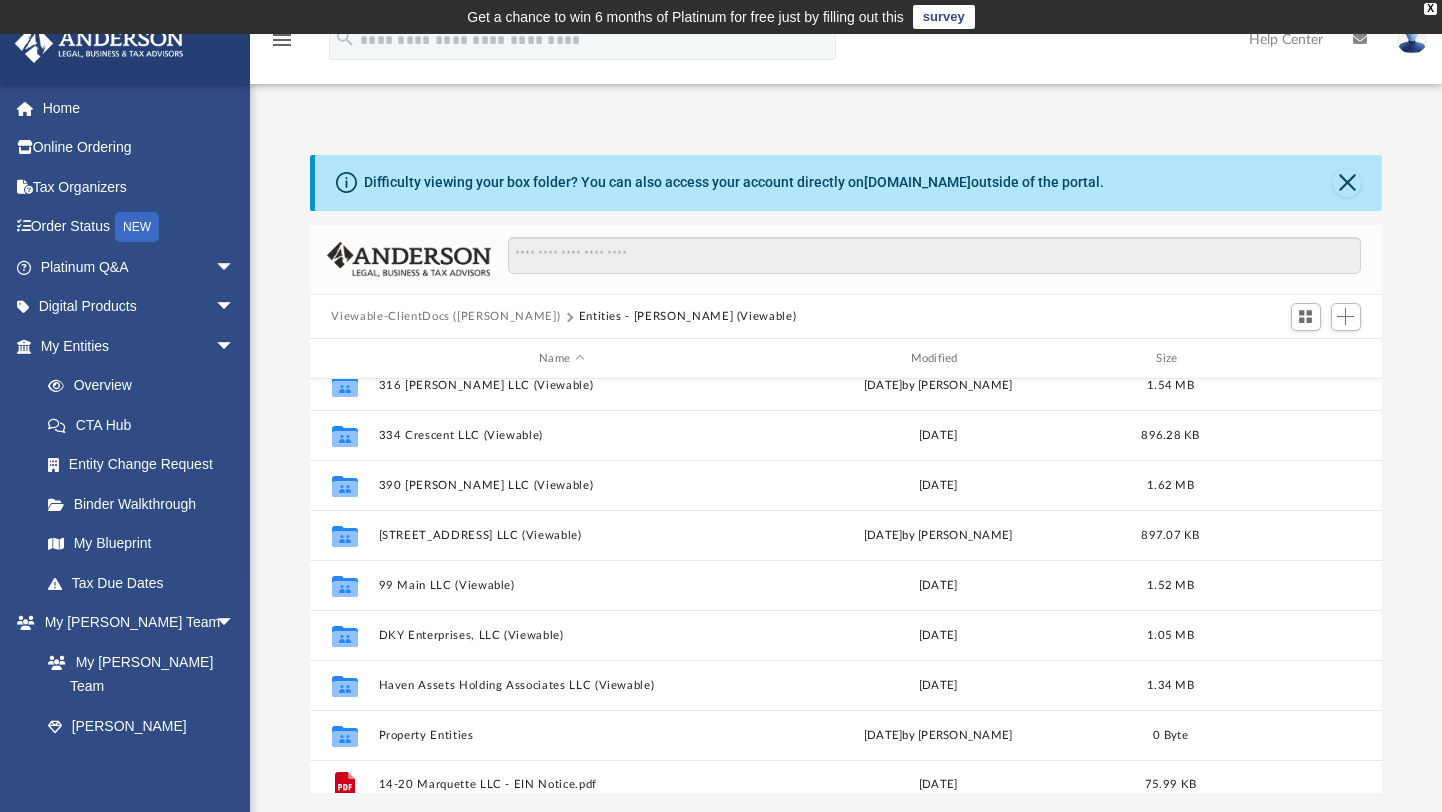scroll, scrollTop: 585, scrollLeft: 0, axis: vertical 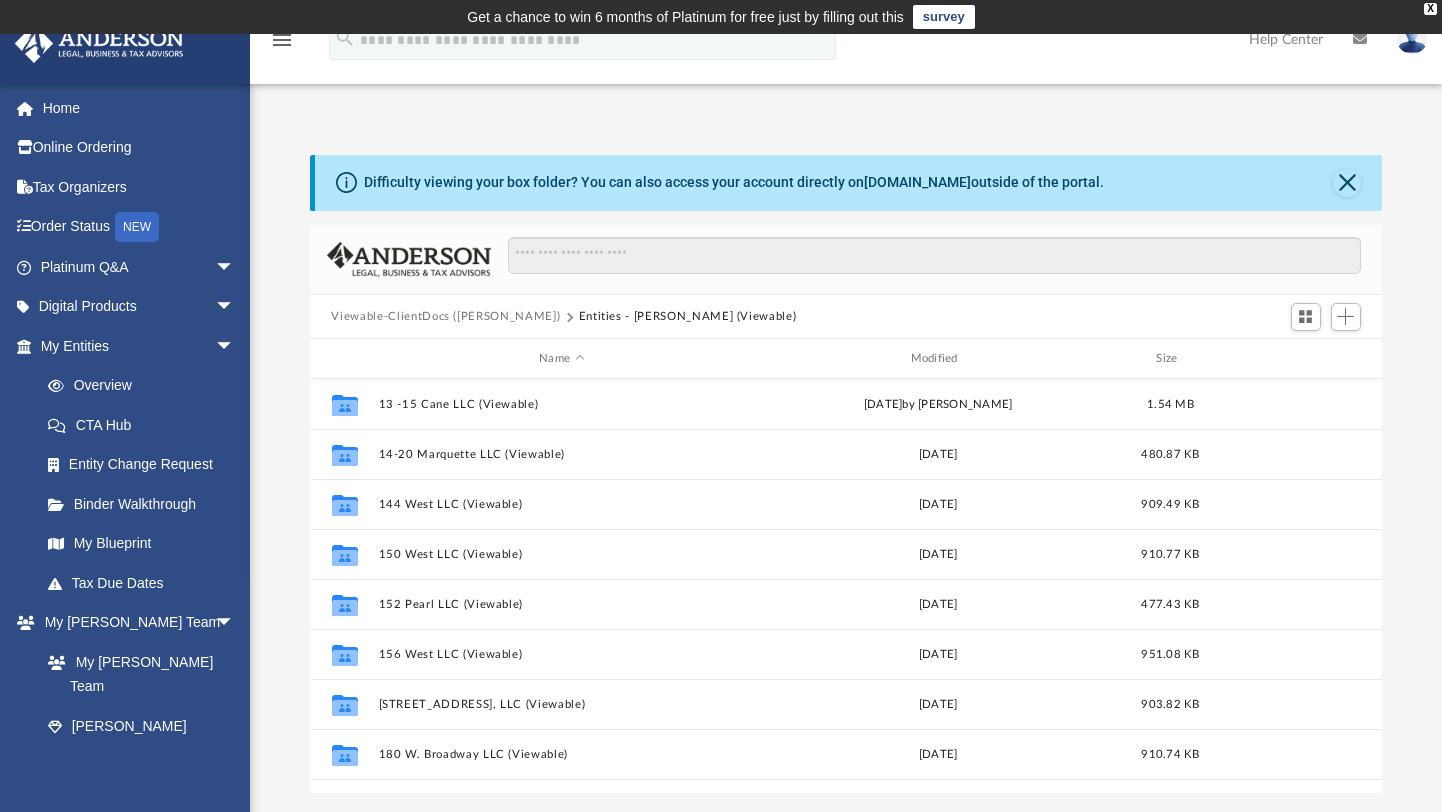 click on "Viewable-ClientDocs (LUCIER)" at bounding box center [445, 317] 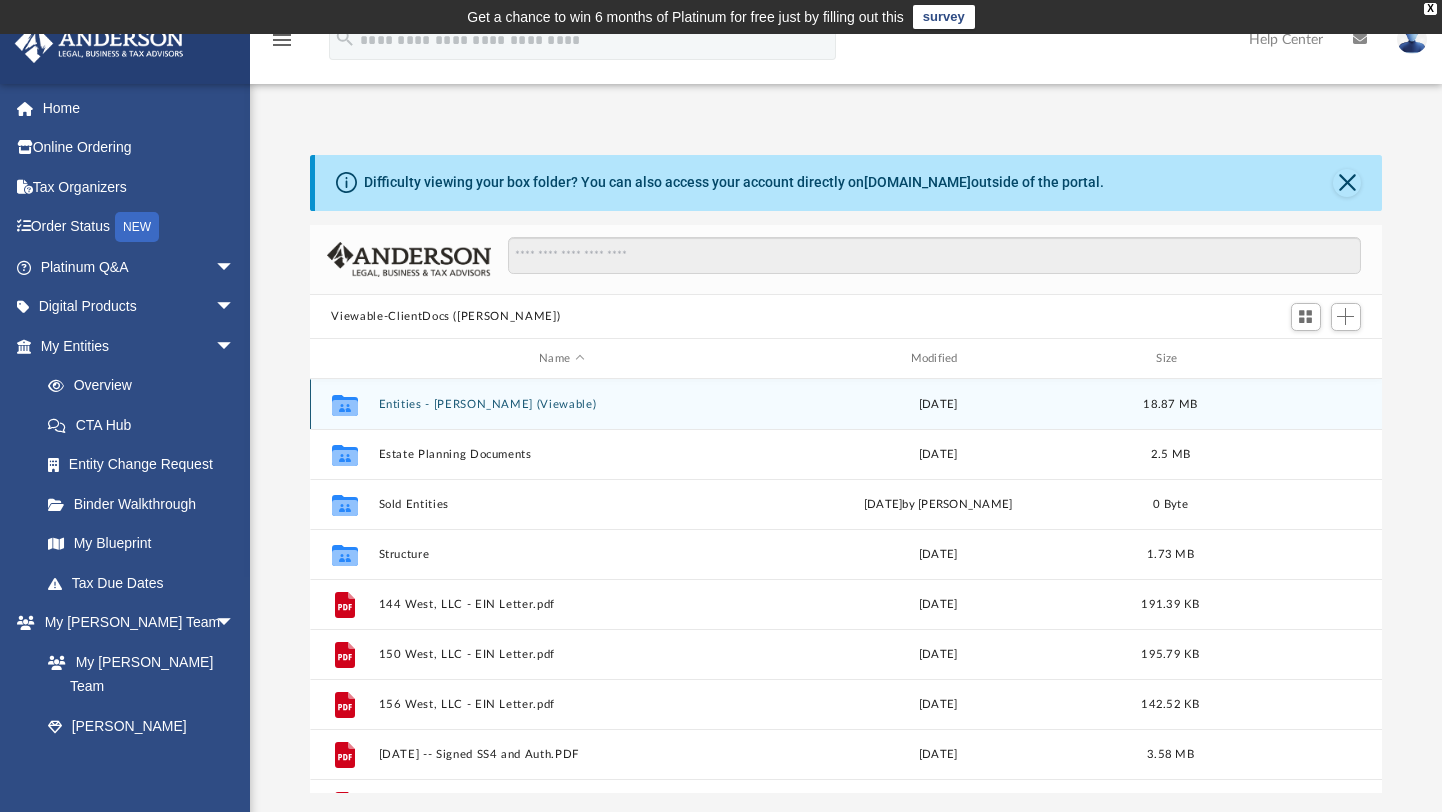 scroll, scrollTop: 0, scrollLeft: 0, axis: both 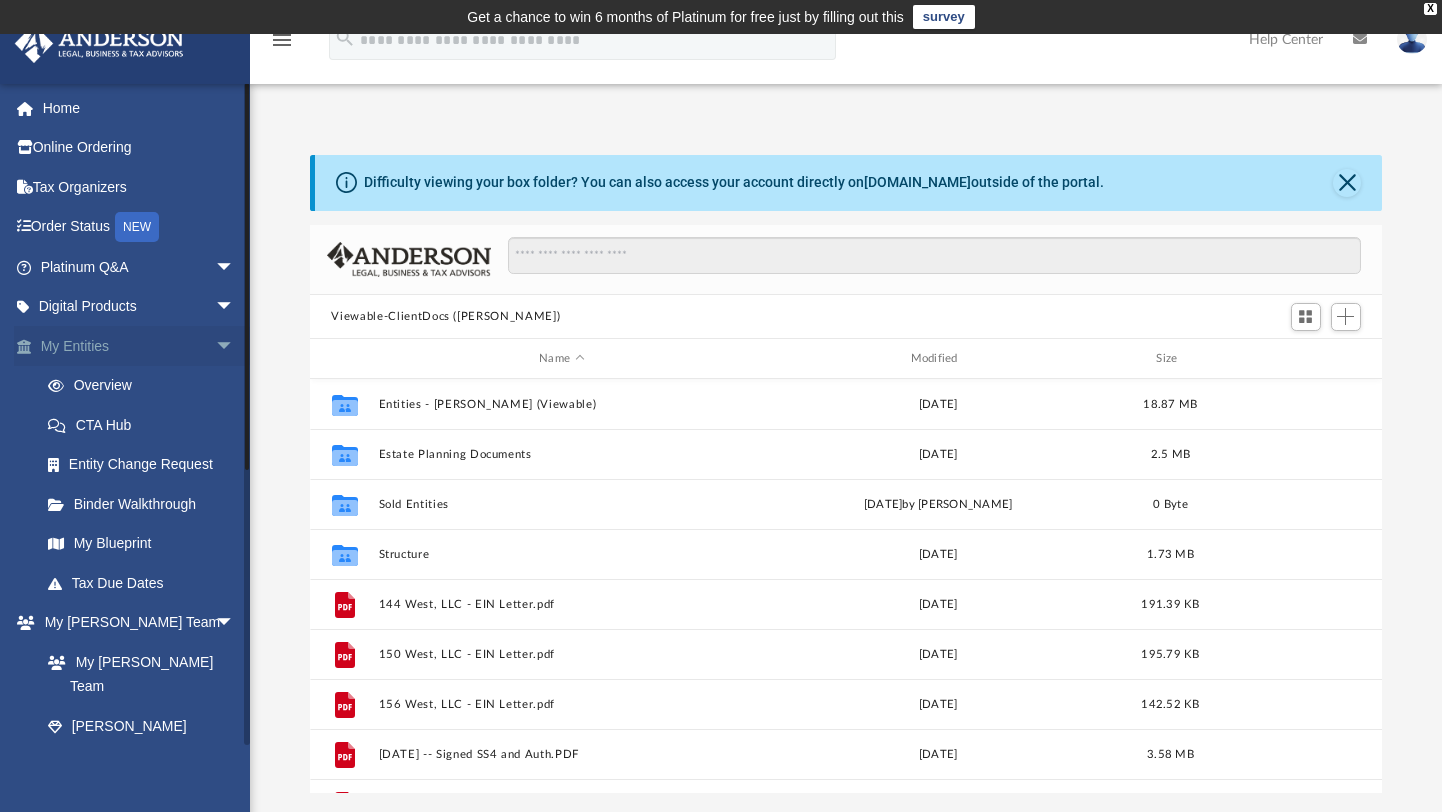 click on "My Entities arrow_drop_down" at bounding box center (139, 346) 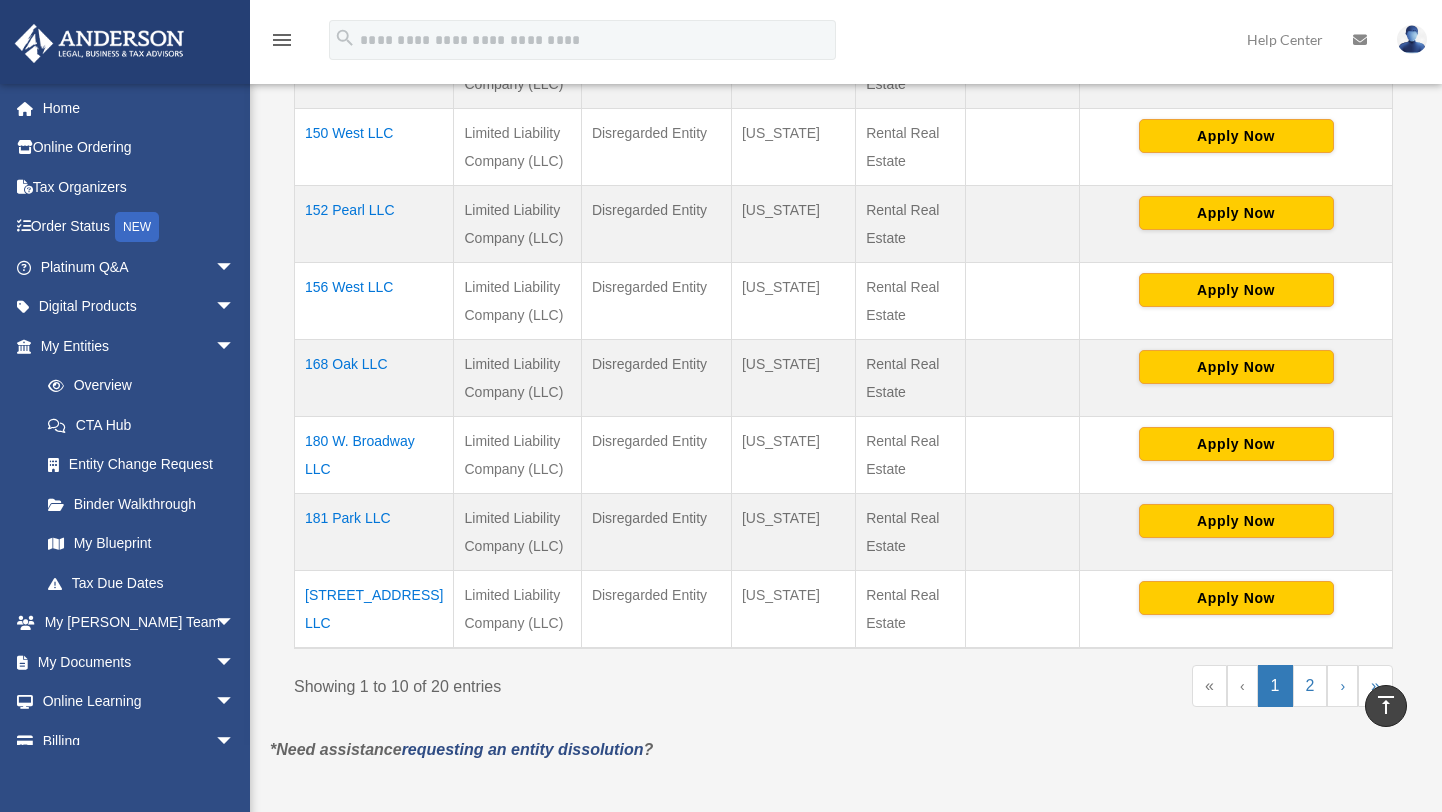 scroll, scrollTop: 747, scrollLeft: 0, axis: vertical 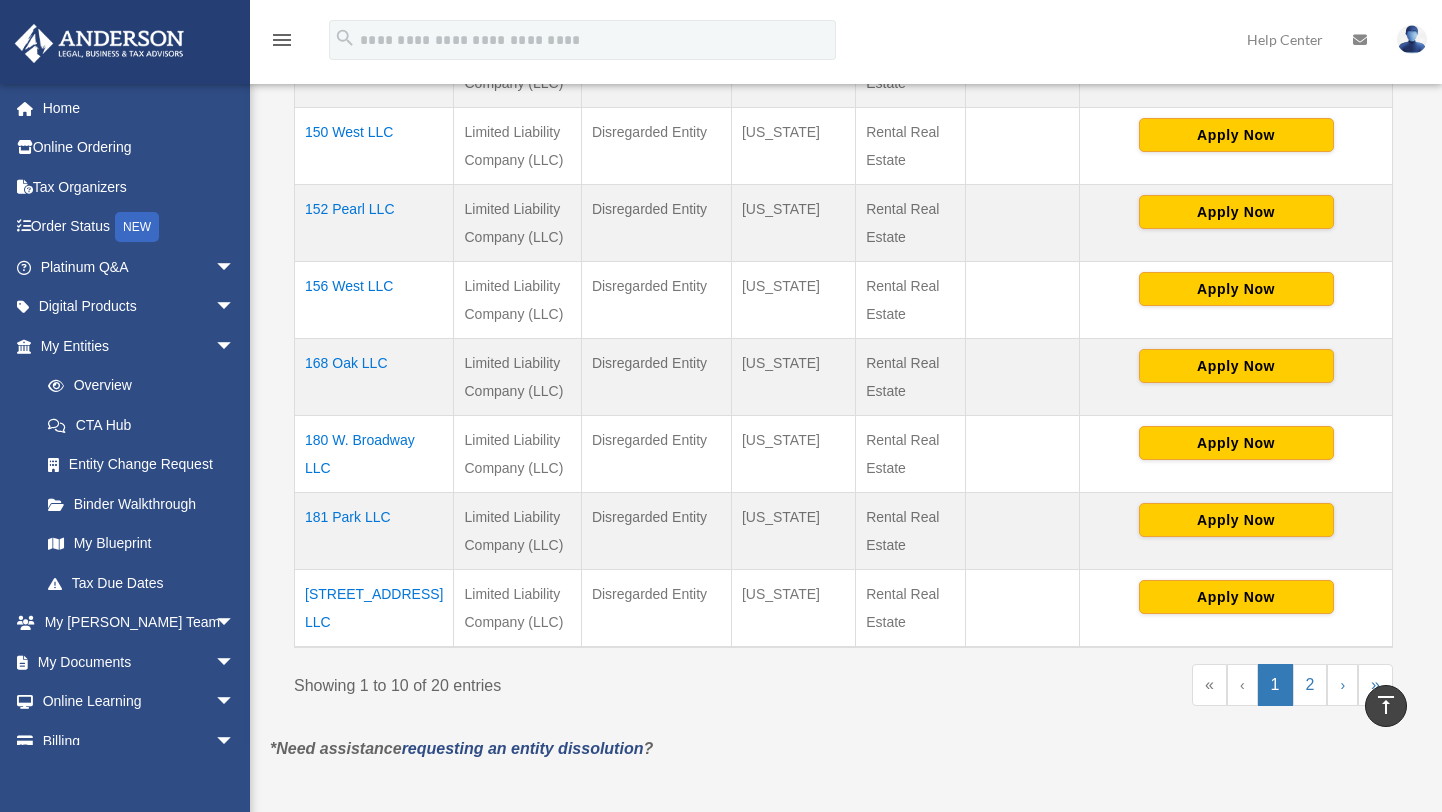 click on "[STREET_ADDRESS] LLC" at bounding box center [374, 608] 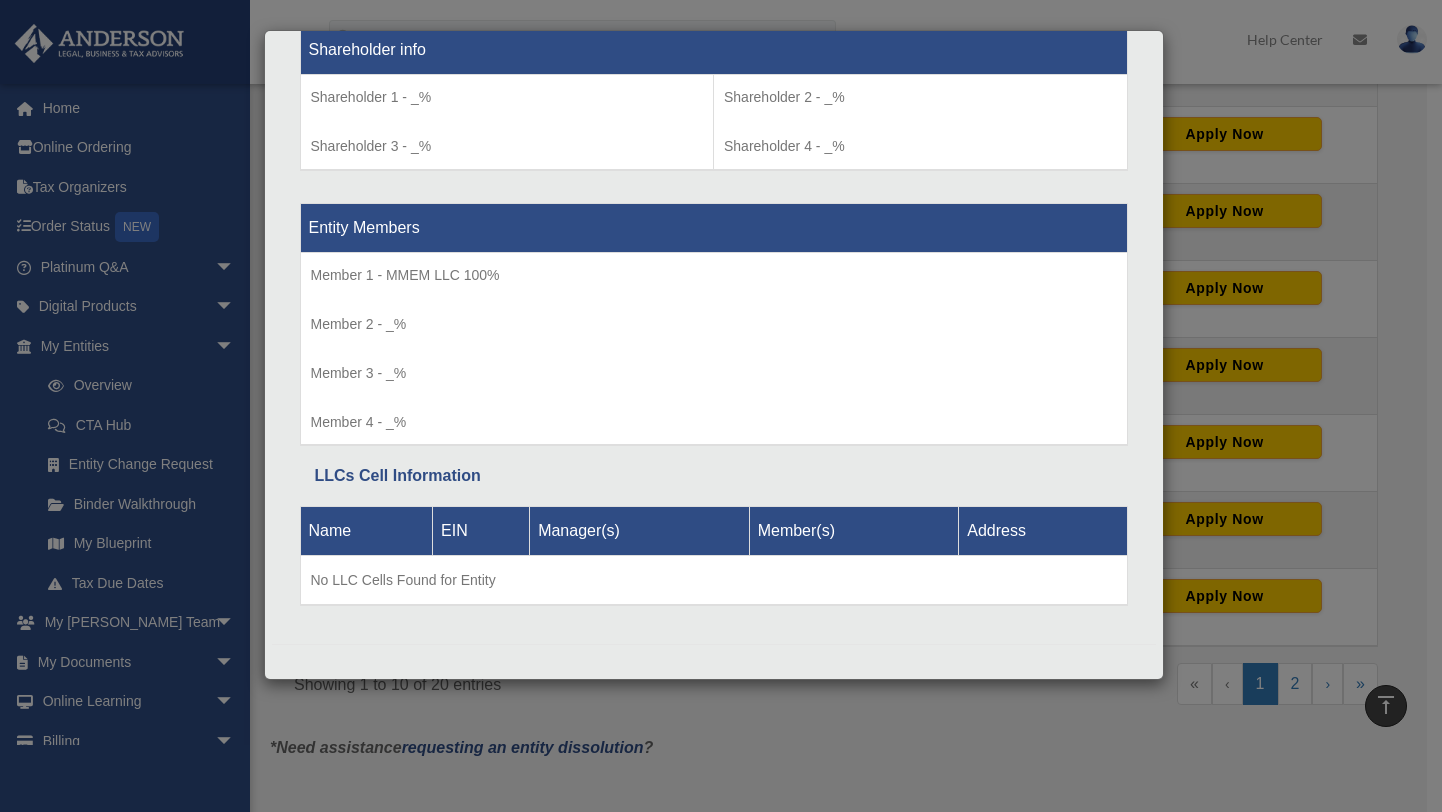 scroll, scrollTop: 1721, scrollLeft: 0, axis: vertical 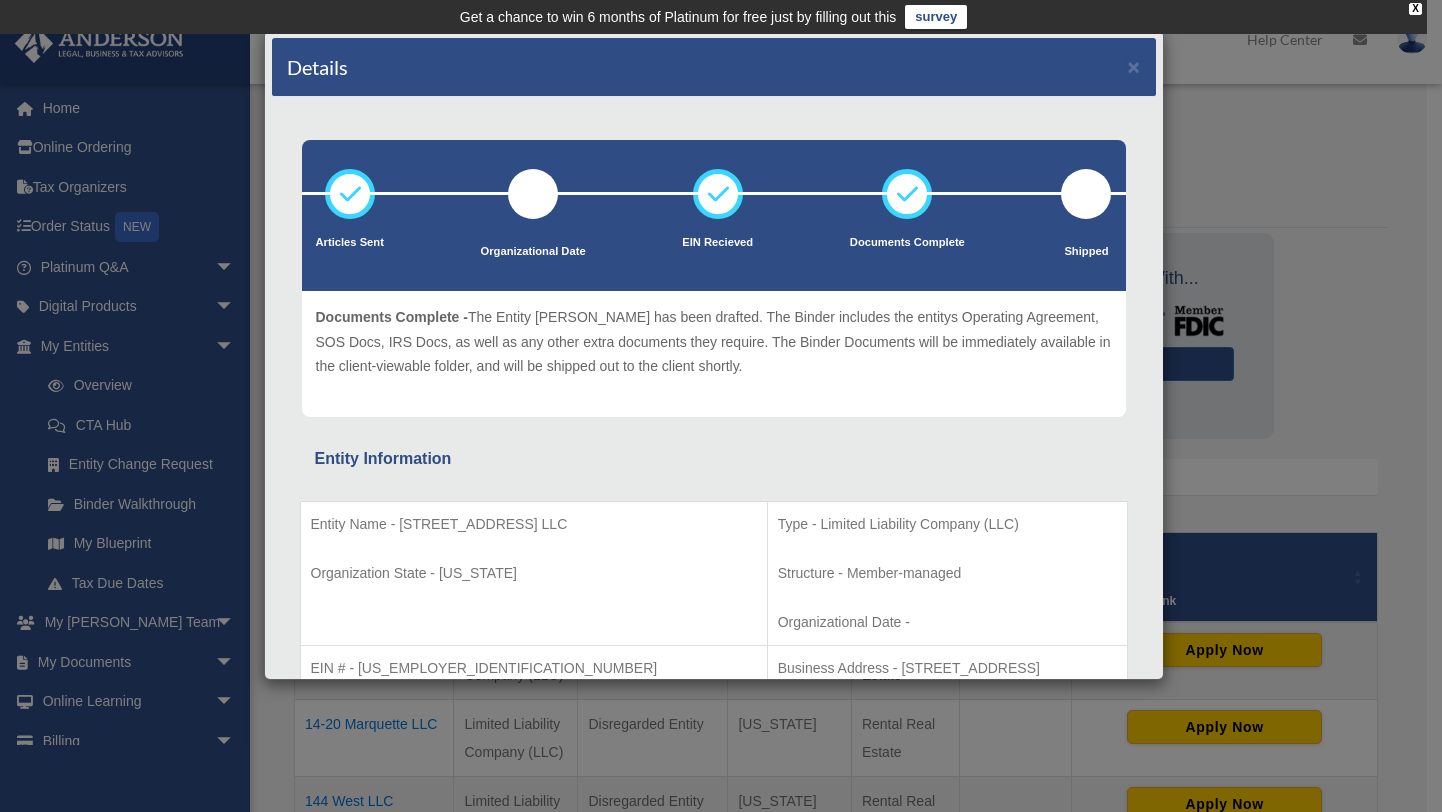 click on "Details
×
Articles Sent
Organizational Date" at bounding box center (721, 406) 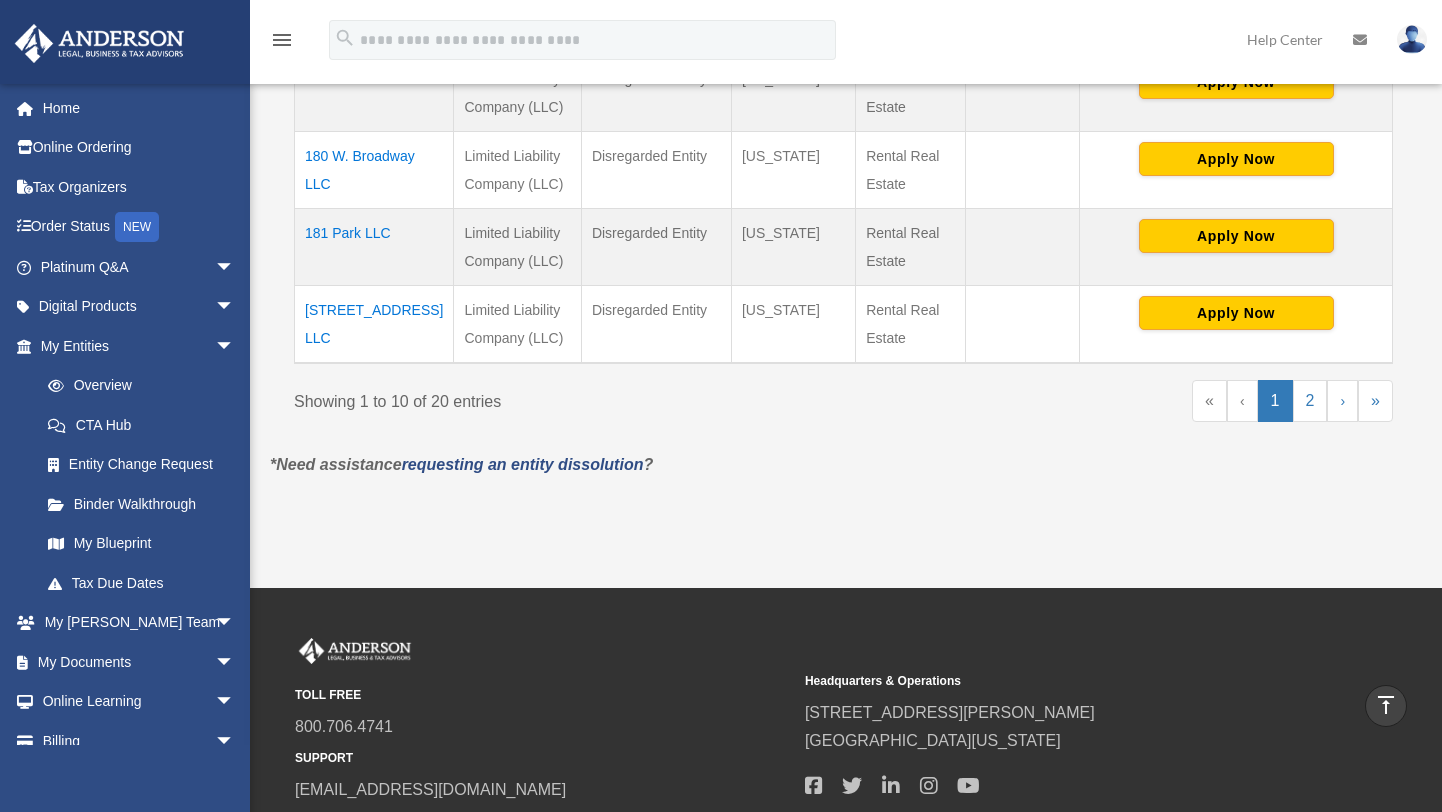 scroll, scrollTop: 1046, scrollLeft: 0, axis: vertical 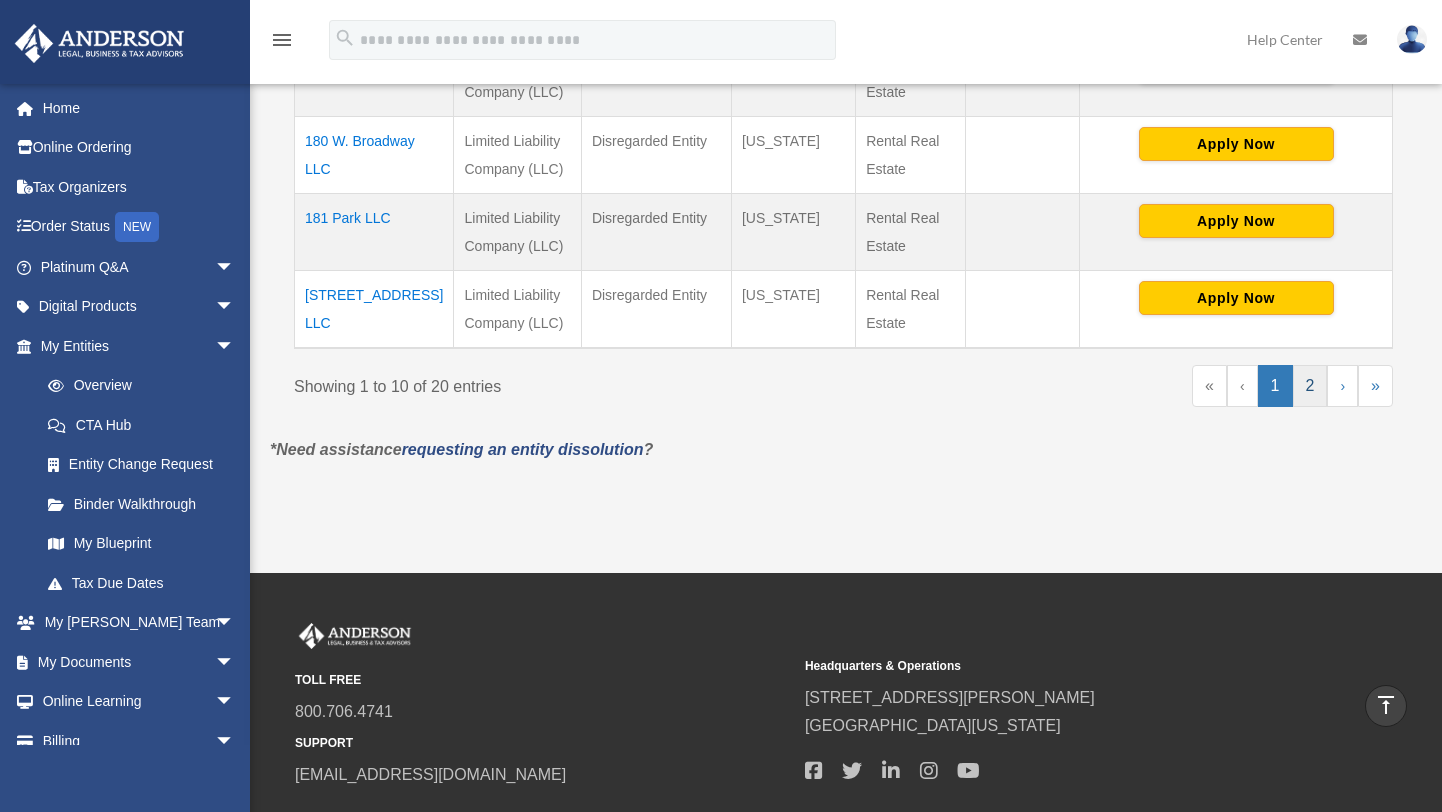 click on "2" at bounding box center (1310, 386) 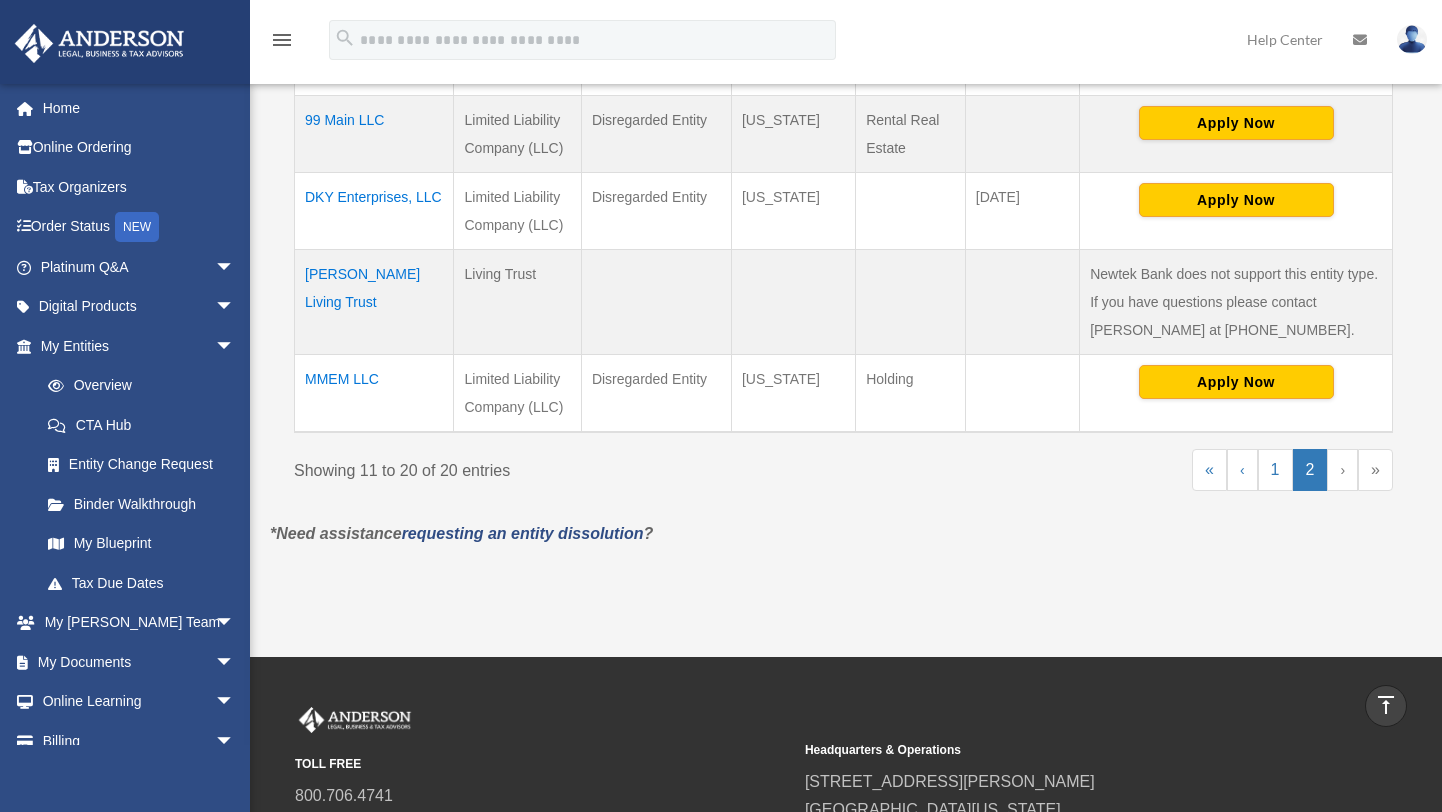 click on "MMEM LLC" at bounding box center (374, 393) 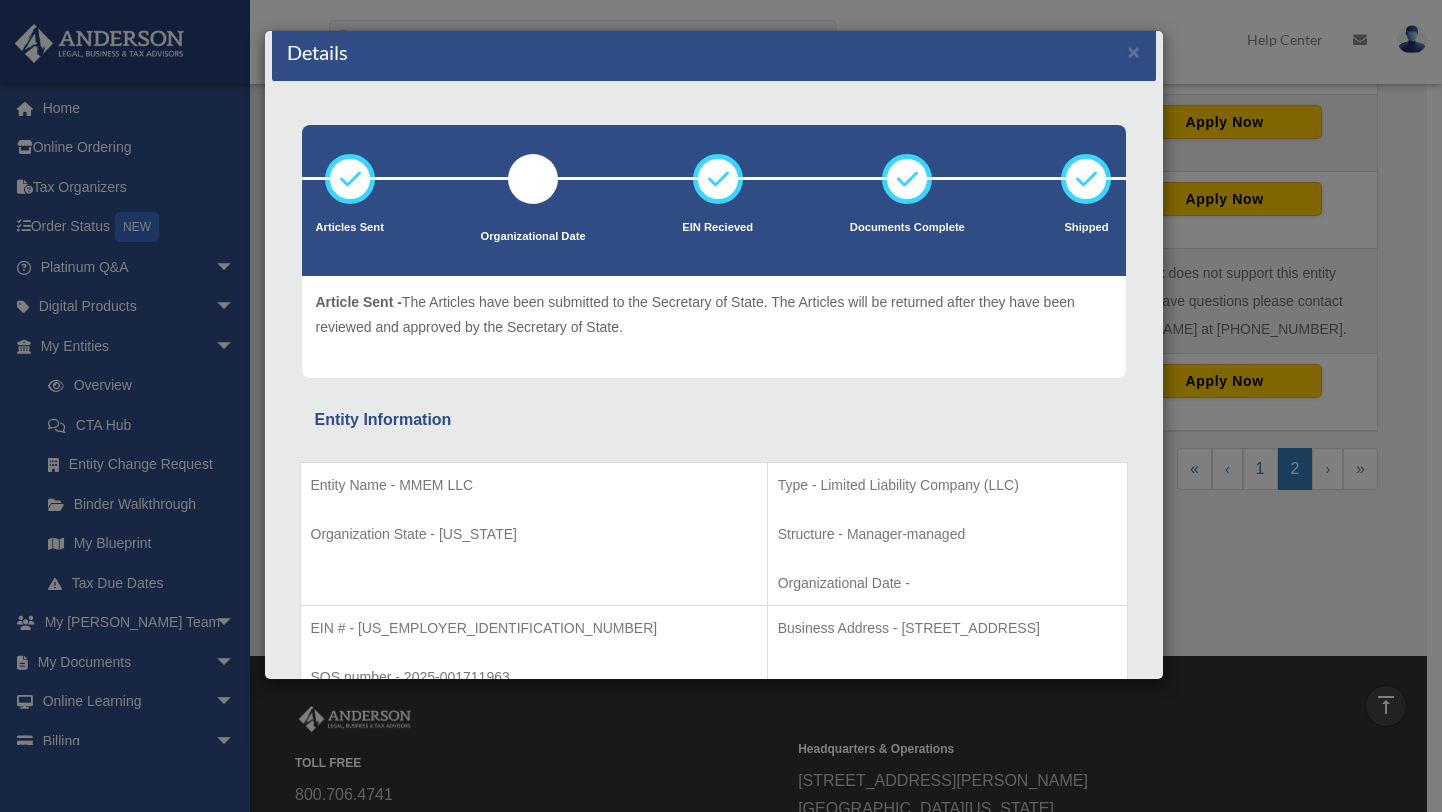 scroll, scrollTop: 11, scrollLeft: 0, axis: vertical 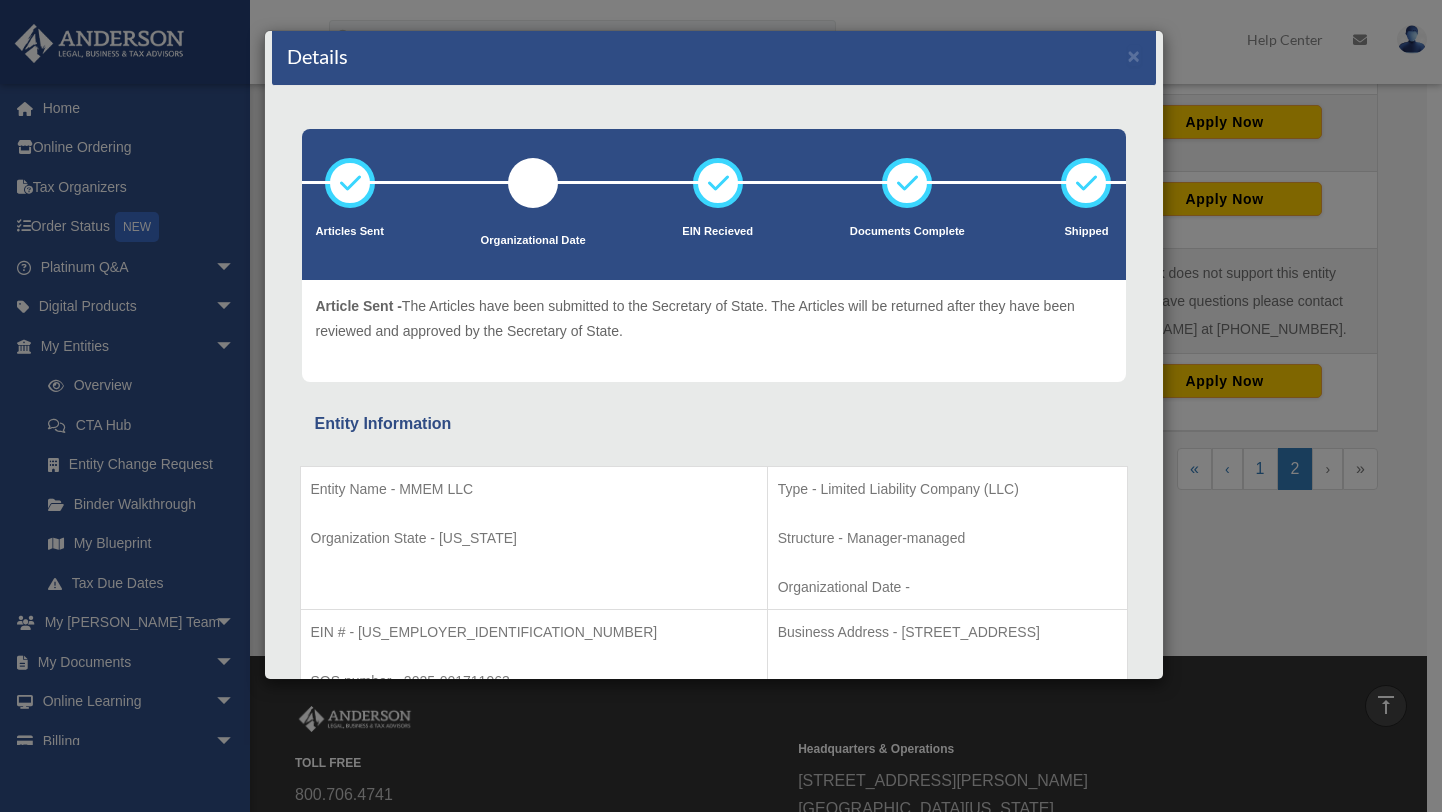 click on "Details
×
Articles Sent
Organizational Date" at bounding box center [721, 406] 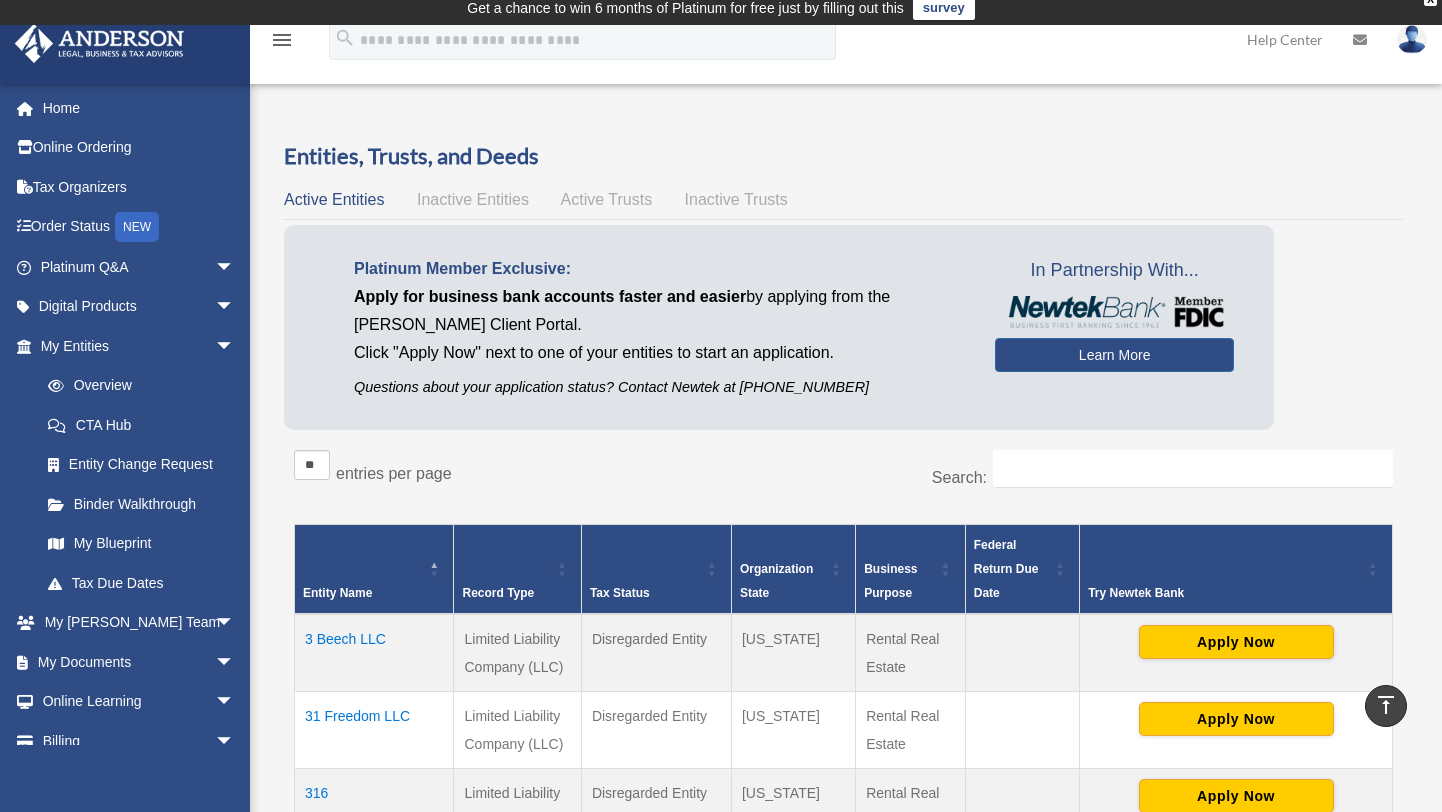 scroll, scrollTop: 0, scrollLeft: 0, axis: both 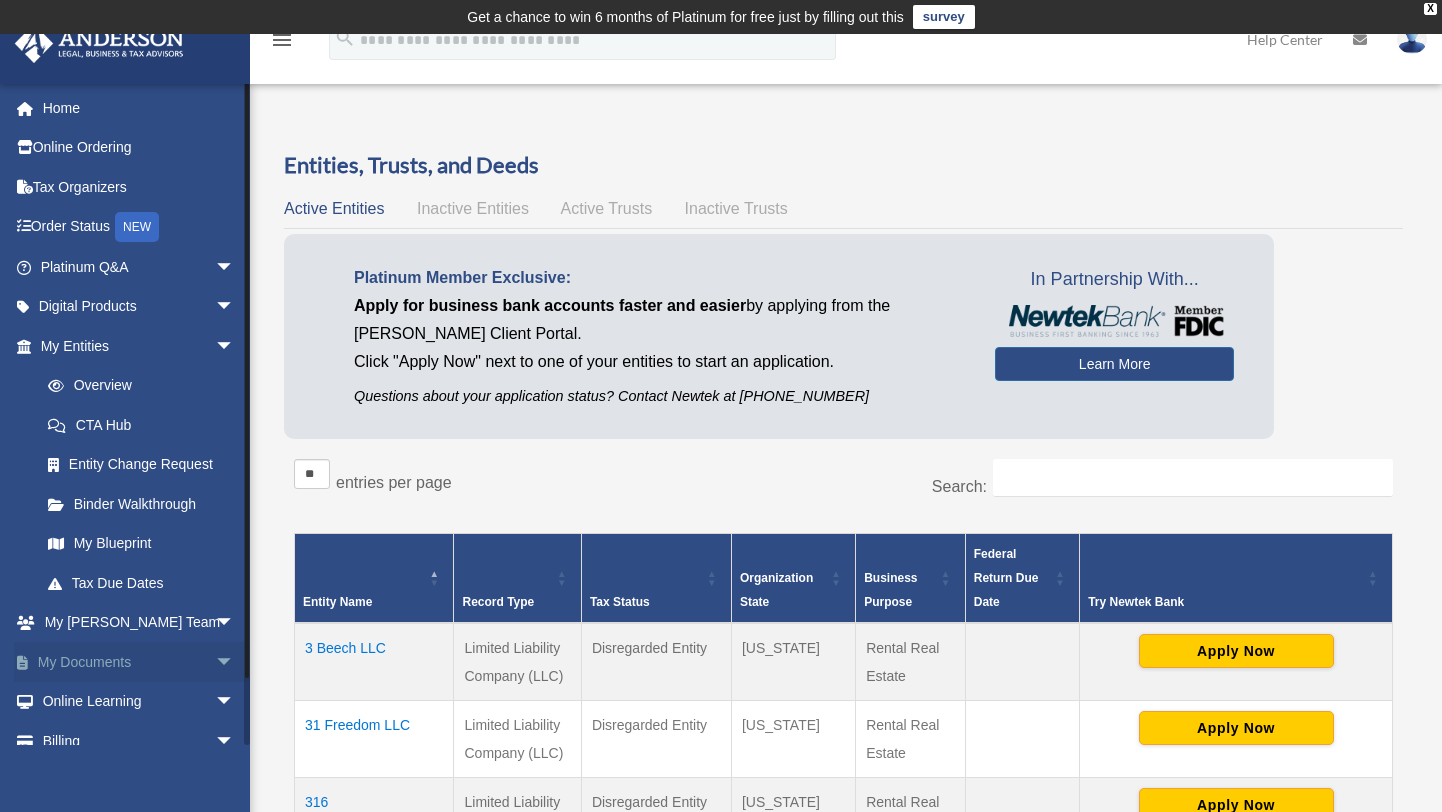 click on "arrow_drop_down" at bounding box center (235, 662) 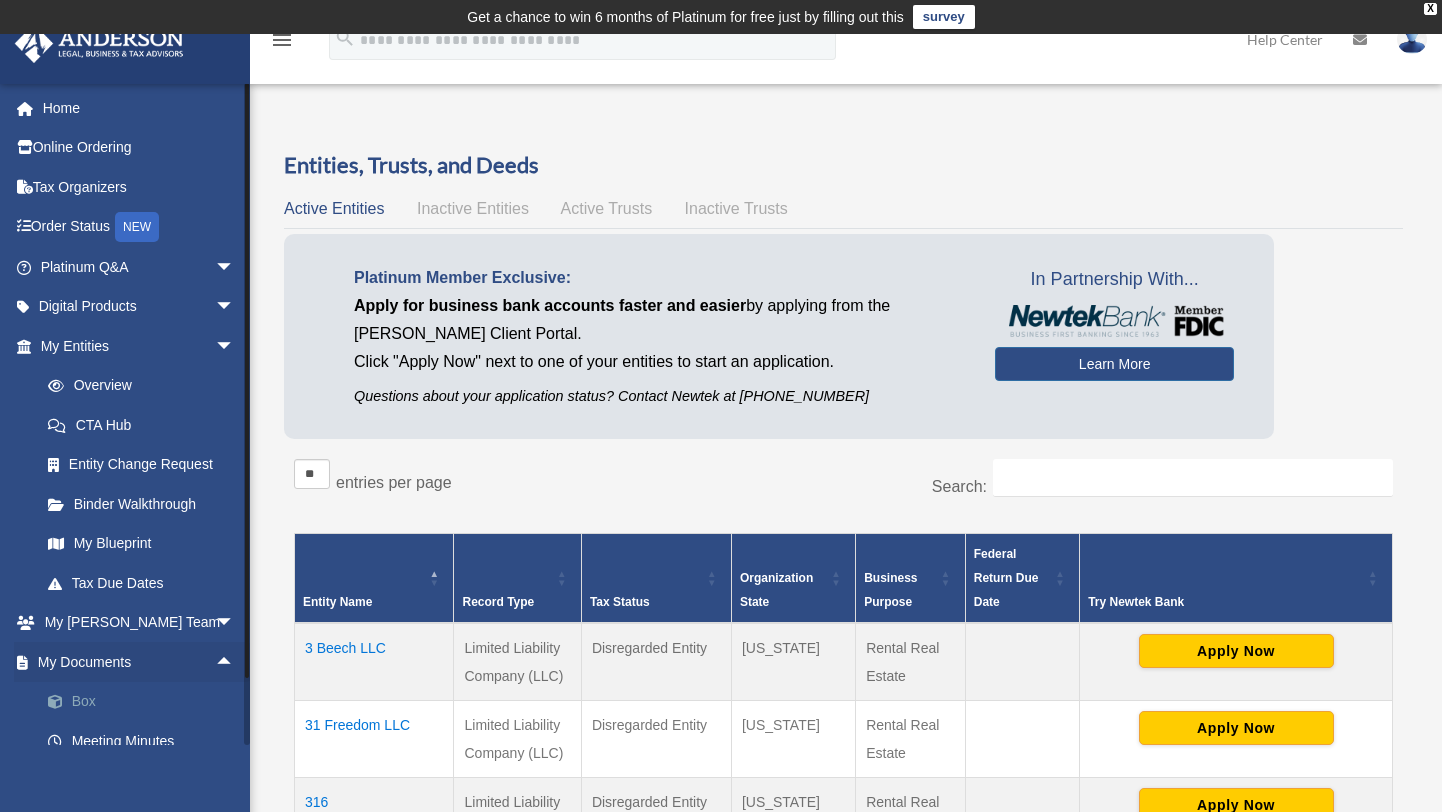 click on "Box" at bounding box center [146, 702] 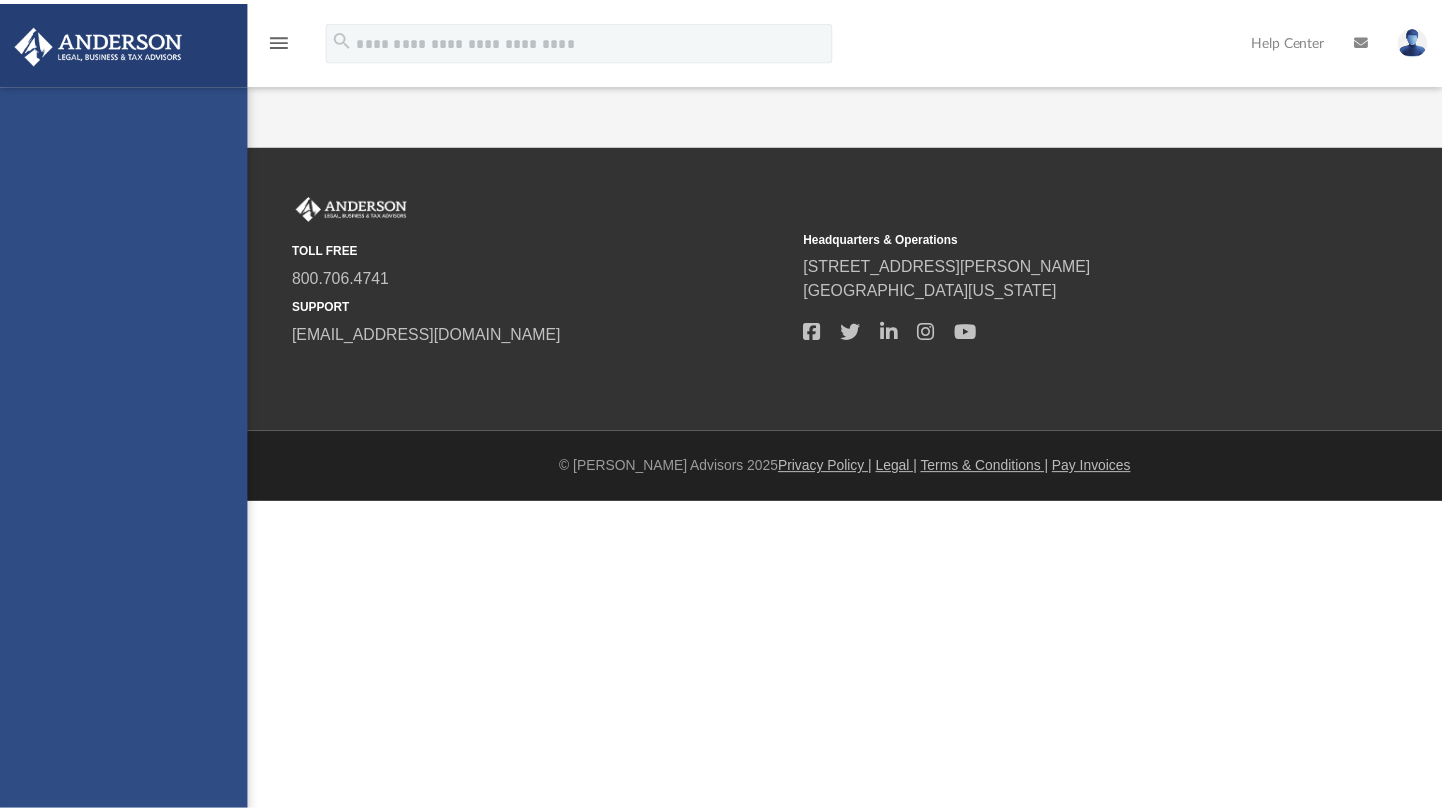 scroll, scrollTop: 0, scrollLeft: 0, axis: both 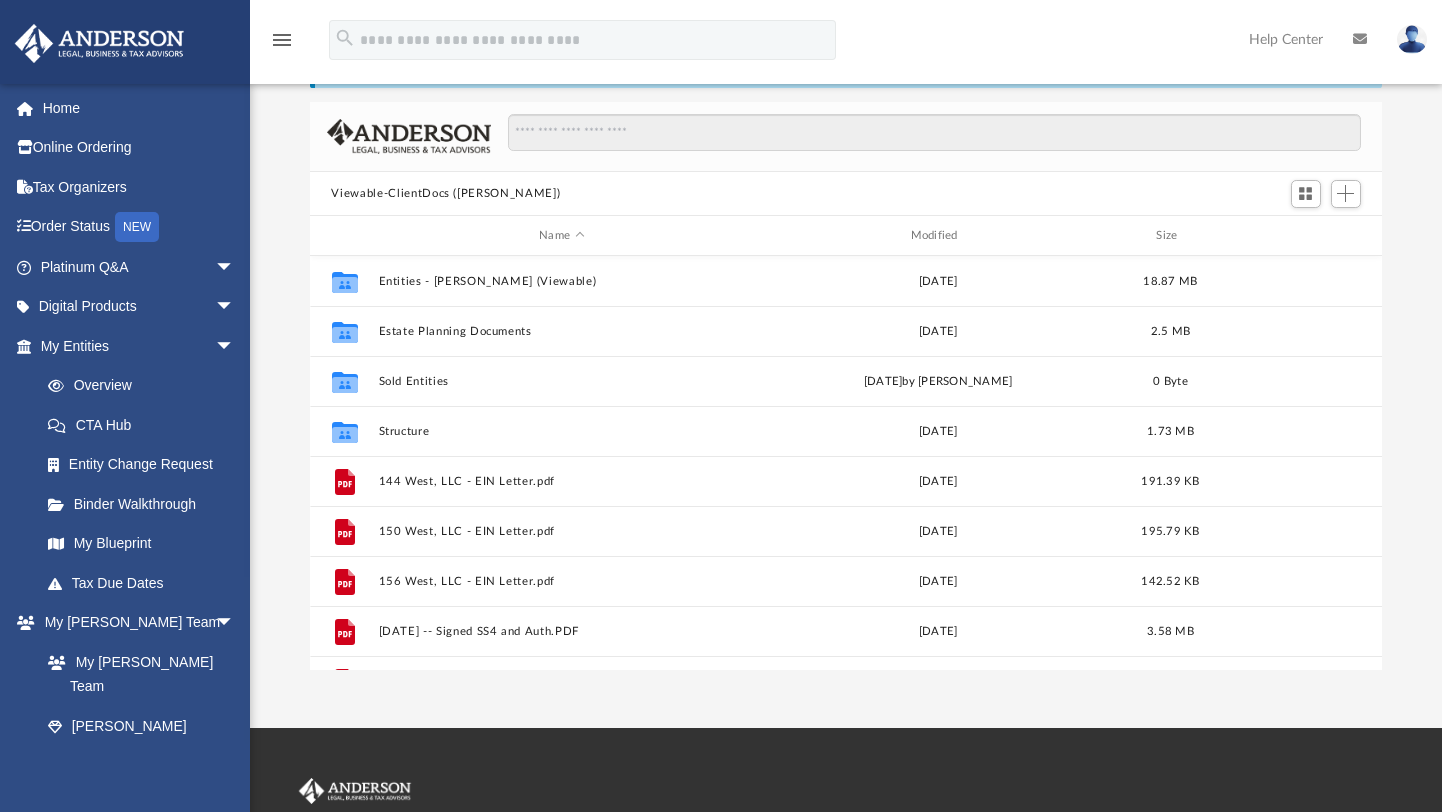 click on "Difficulty viewing your box folder? You can also access your account directly on  box.com  outside of the portal.  No Client Folder Found - Please contact   your team   for assistance.  Viewable-ClientDocs (LUCIER) Name    Modified    Size    Collaborated Folder Entities - Lucier (Viewable) Mon Apr 17 2017 18.87 MB Collaborated Folder Estate Planning Documents Fri Apr 14 2017 2.5 MB Collaborated Folder Sold Entities Fri Mar 4 2022  by Brian Lucier 0 Byte Collaborated Folder Structure Mon Jan 30 2017 1.73 MB File 144 West, LLC - EIN Letter.pdf Thu Jun 22 2017 191.39 KB File 150 West, LLC - EIN Letter.pdf Thu Jun 22 2017 195.79 KB File 156 West, LLC - EIN Letter.pdf Thu Jun 22 2017 142.52 KB File 2017.2.14 -- Signed SS4 and Auth.PDF Thu Jun 22 2017 3.58 MB File 31 Freedom, LLC - EIN Letter.pdf Thu Jun 22 2017 203.64 KB File 316 Parker LLC - EIN Letter.pdf Thu Jun 22 2017 299.91 KB Loading ..." at bounding box center (846, 351) 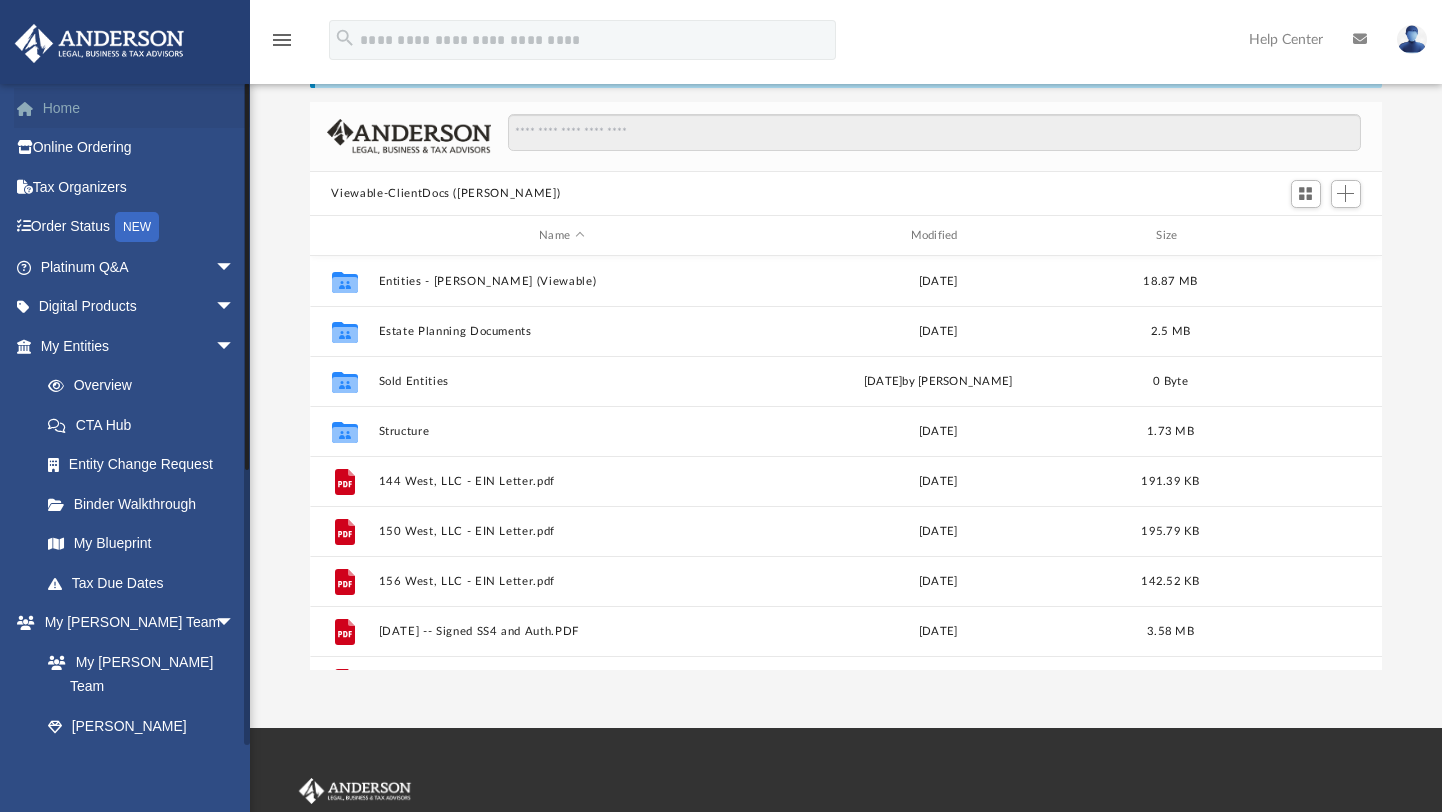 click on "Home" at bounding box center [139, 108] 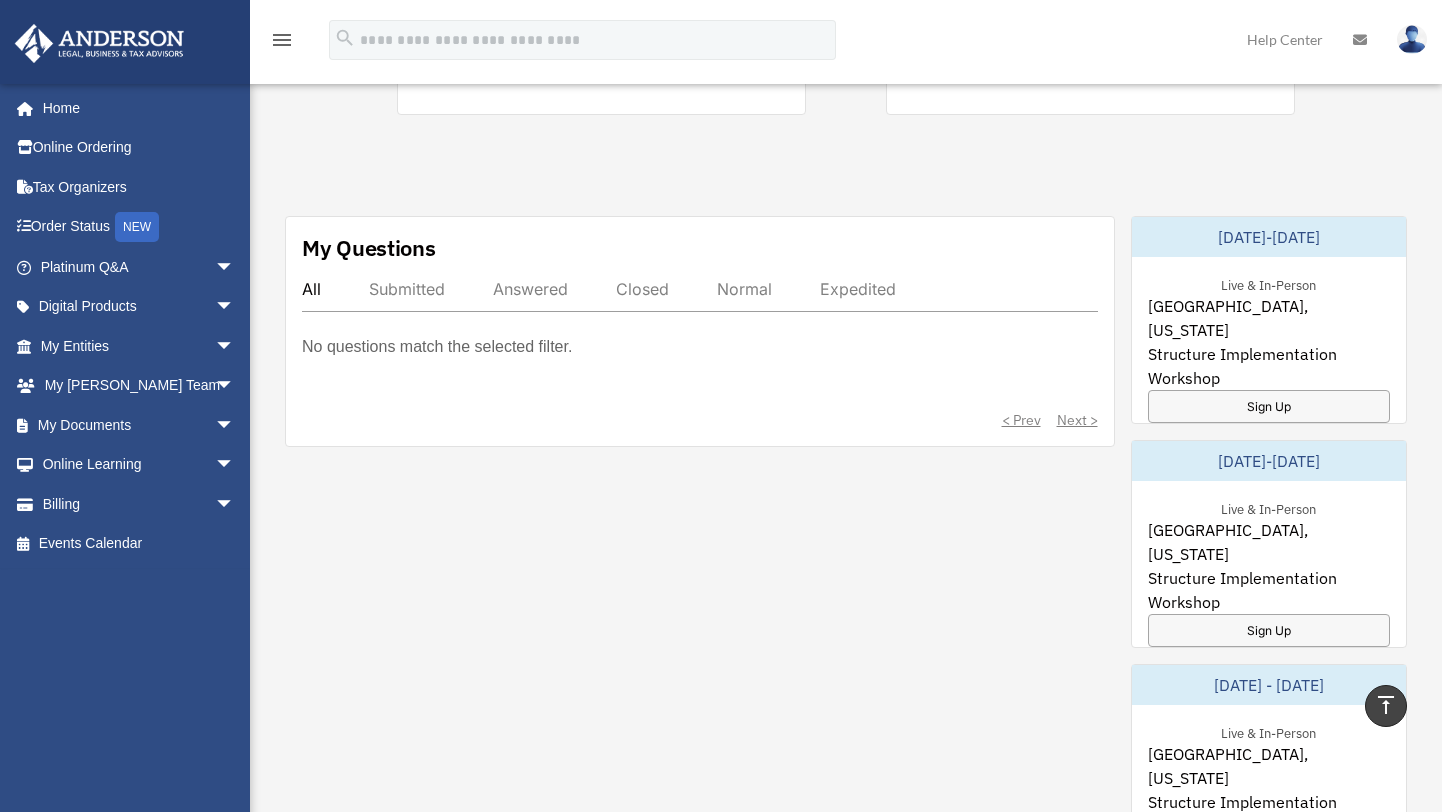 scroll, scrollTop: 714, scrollLeft: 0, axis: vertical 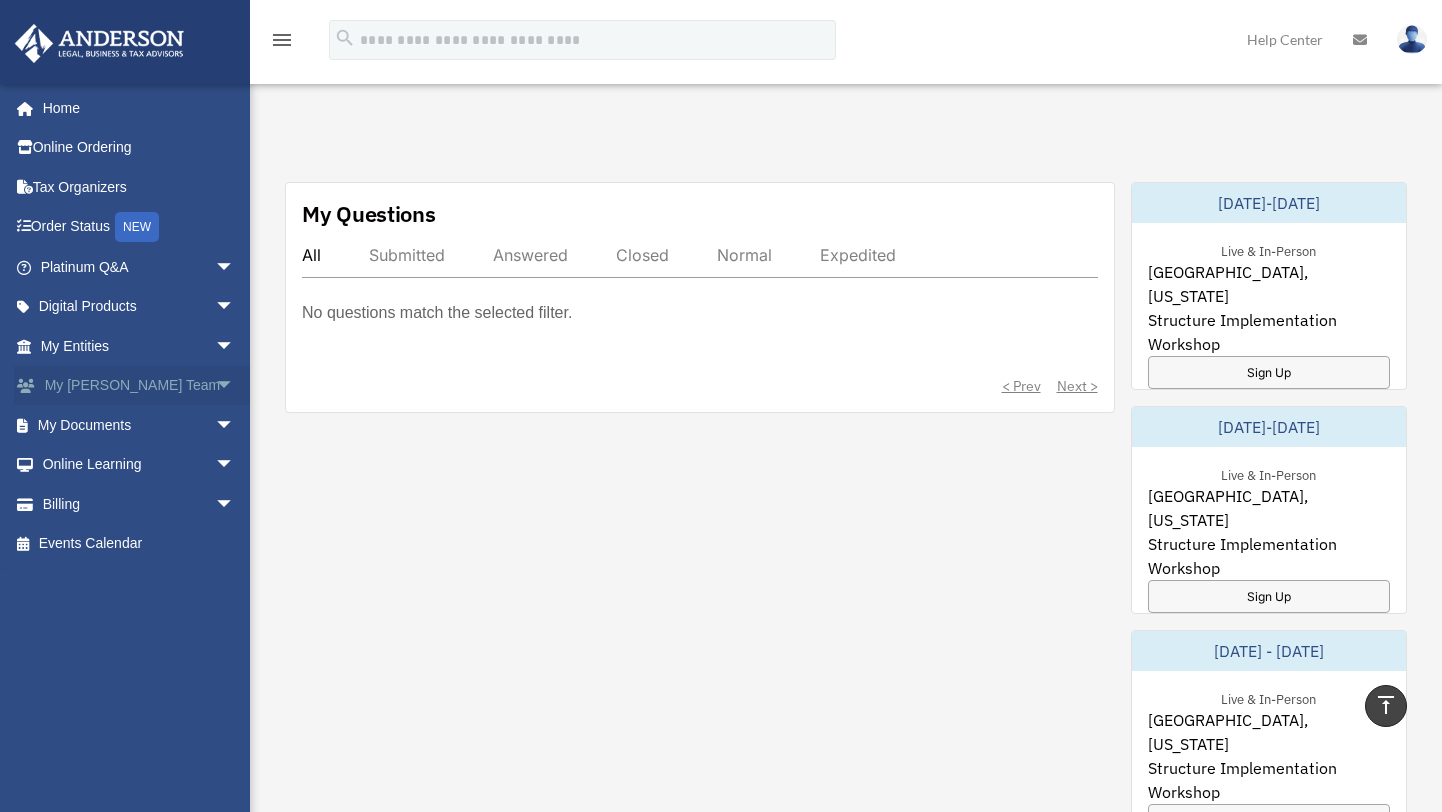 click on "arrow_drop_down" at bounding box center (235, 386) 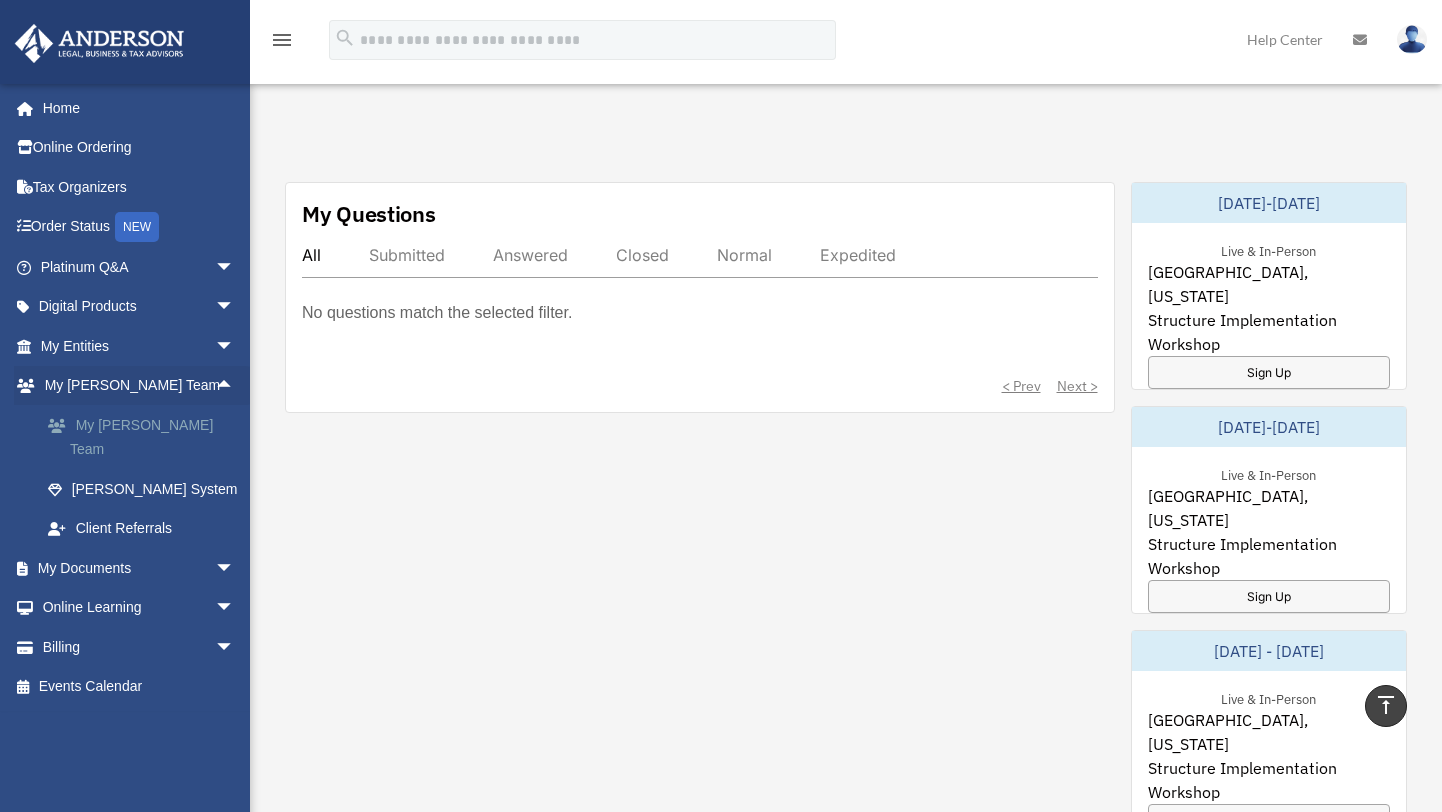 click on "My [PERSON_NAME] Team" at bounding box center [146, 437] 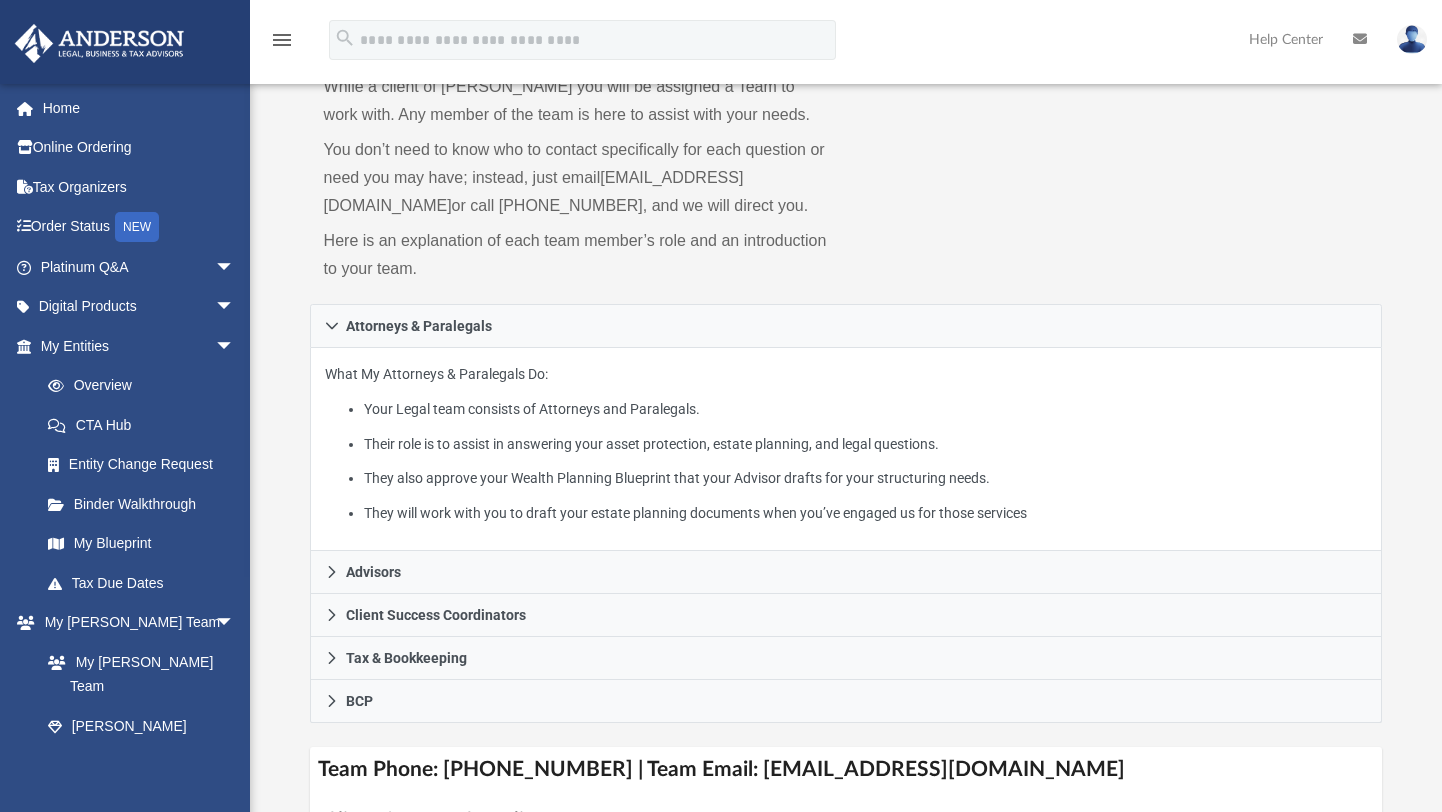 scroll, scrollTop: 287, scrollLeft: 0, axis: vertical 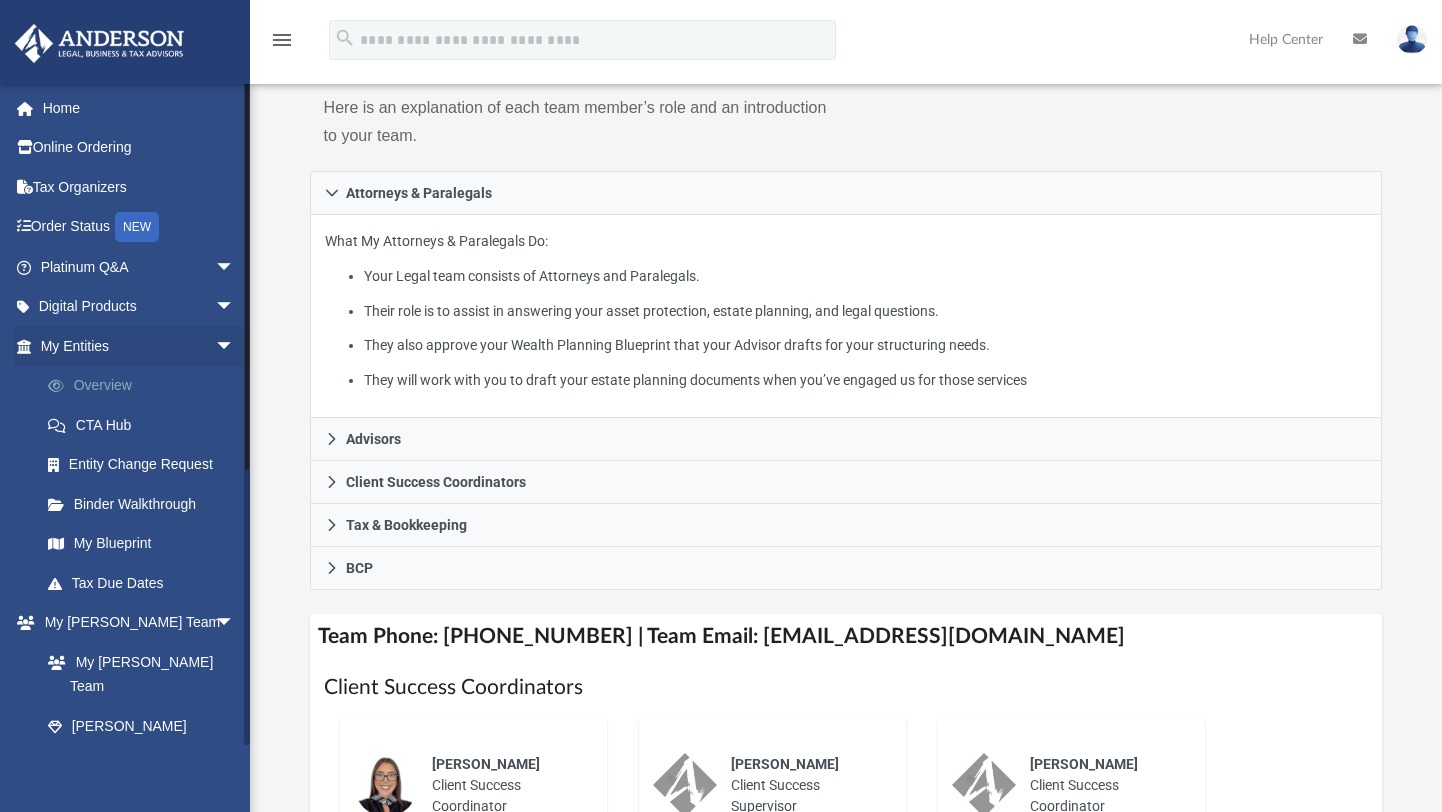 click on "Overview" at bounding box center (146, 386) 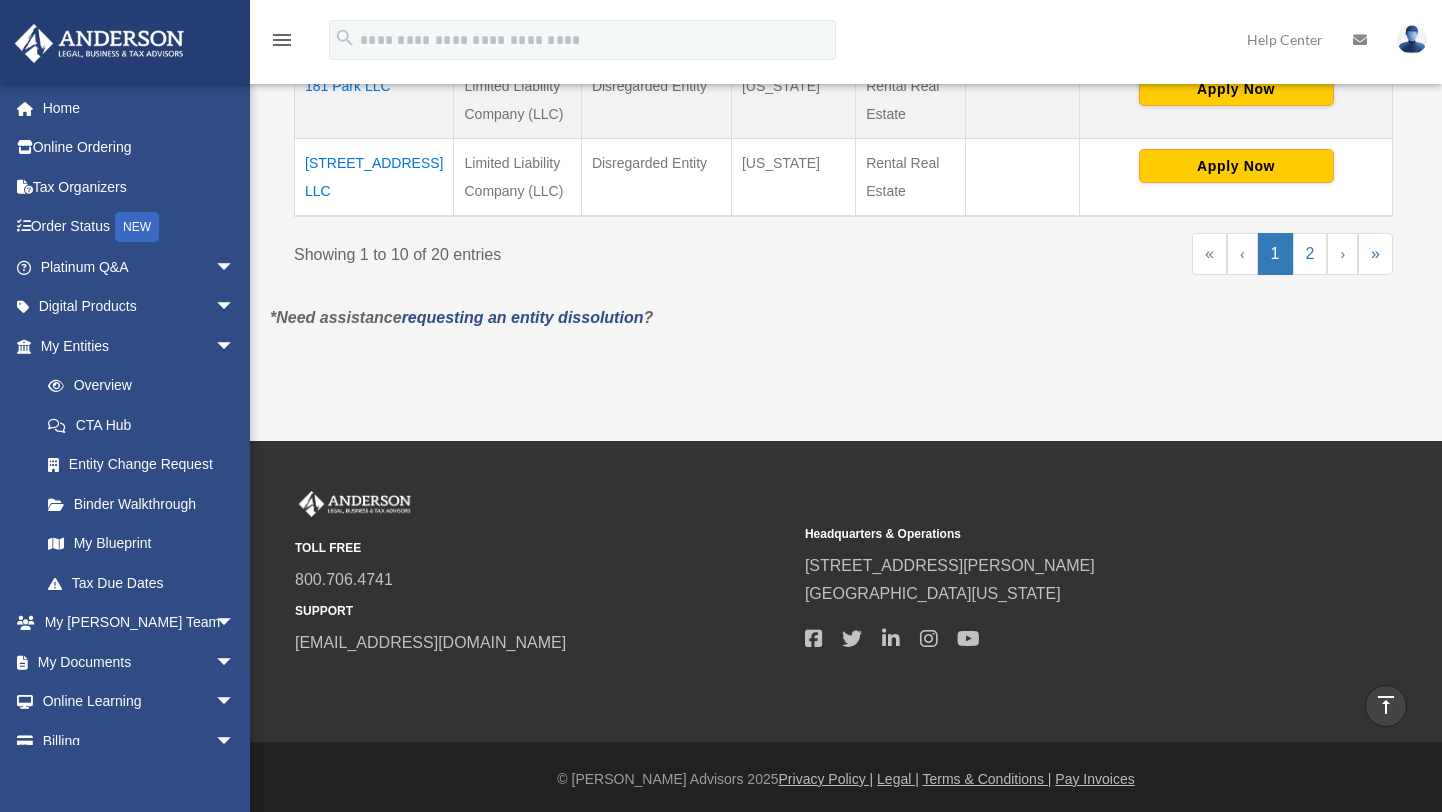 scroll, scrollTop: 1182, scrollLeft: 0, axis: vertical 